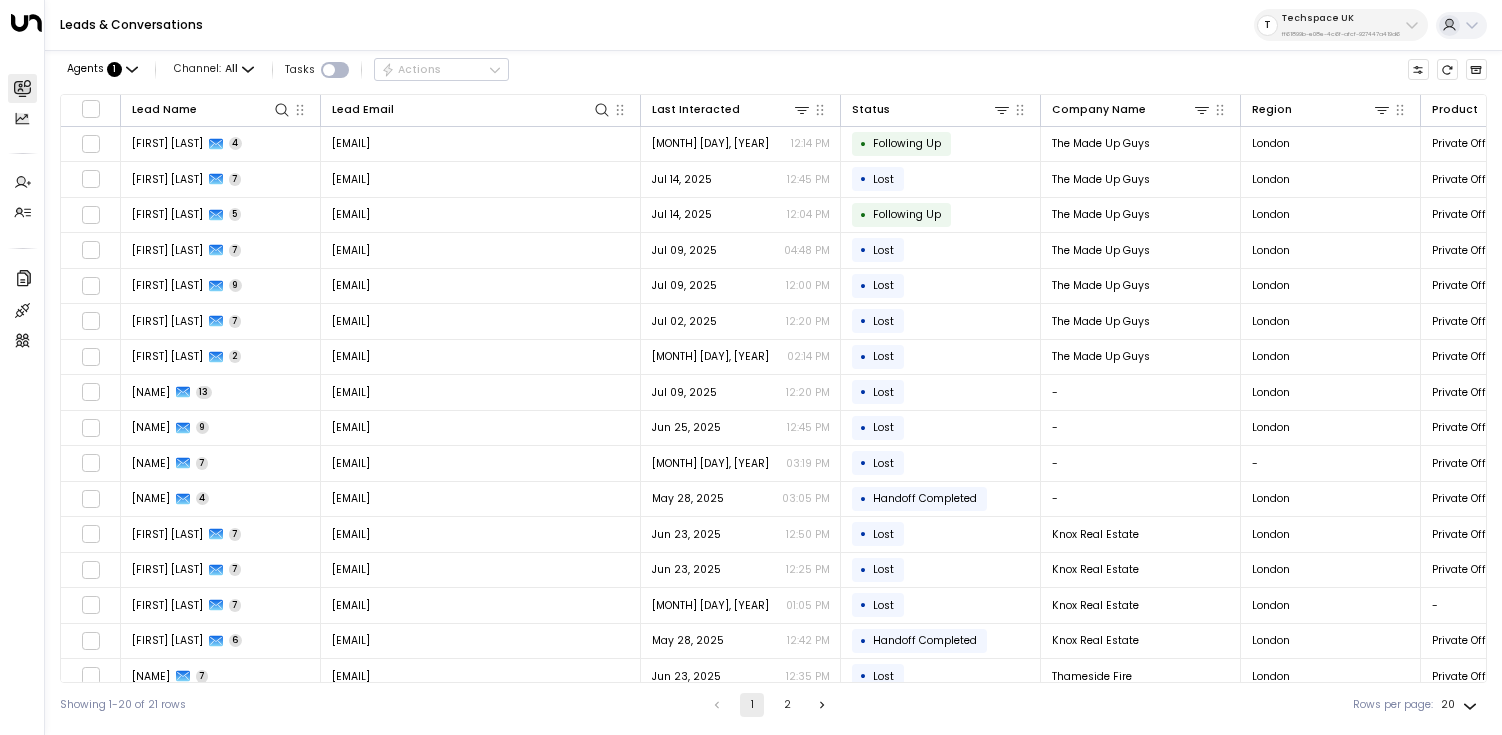 scroll, scrollTop: 0, scrollLeft: 0, axis: both 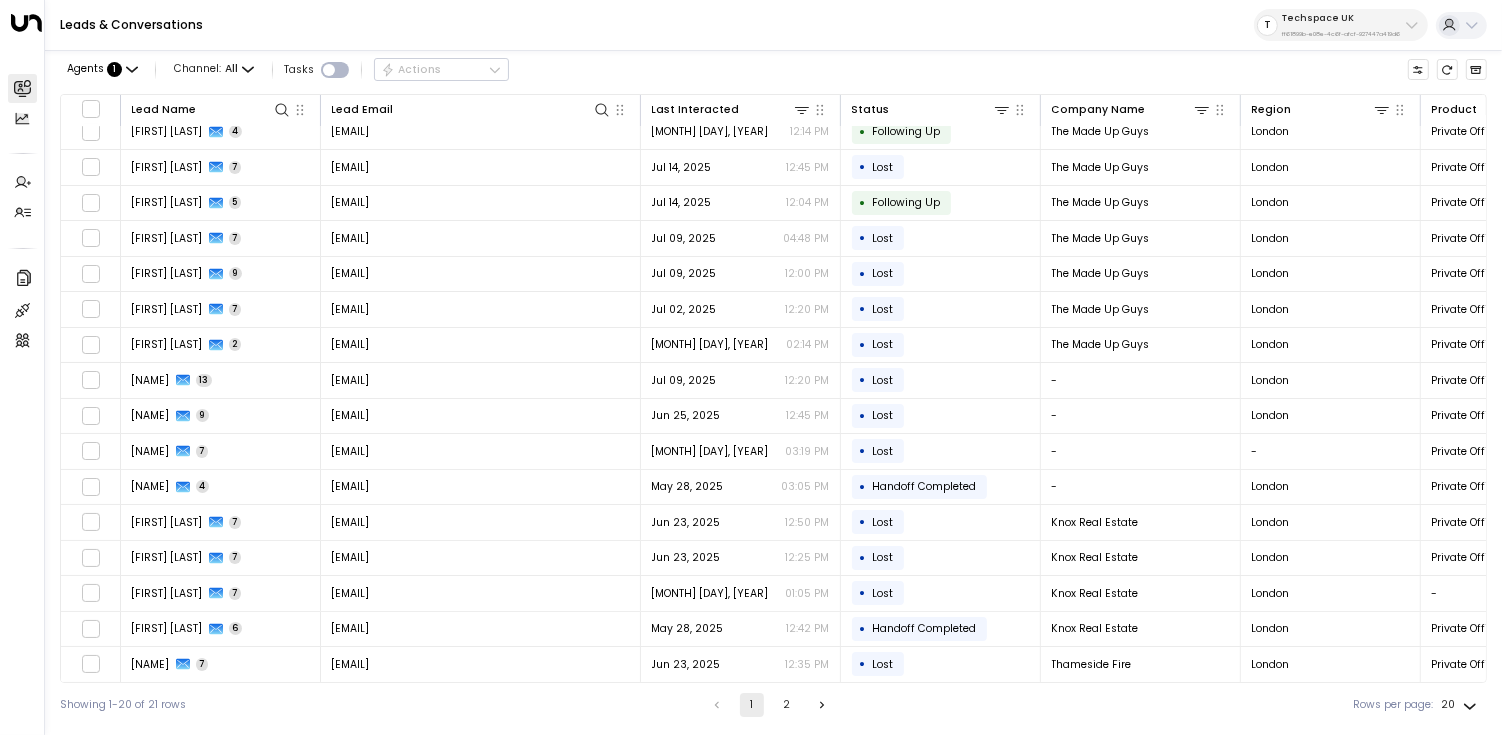 click on "Techspace UK" at bounding box center [1341, 18] 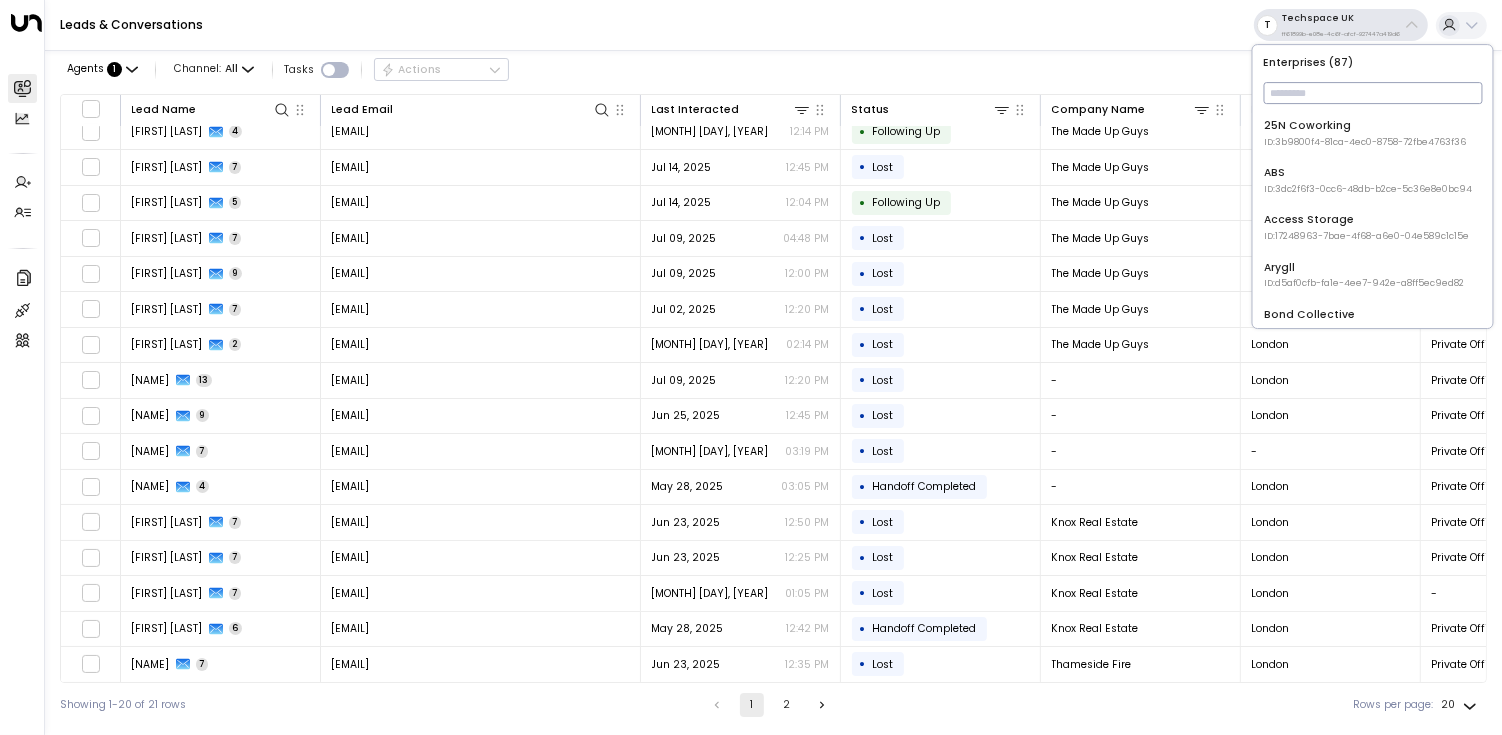 click at bounding box center [1372, 93] 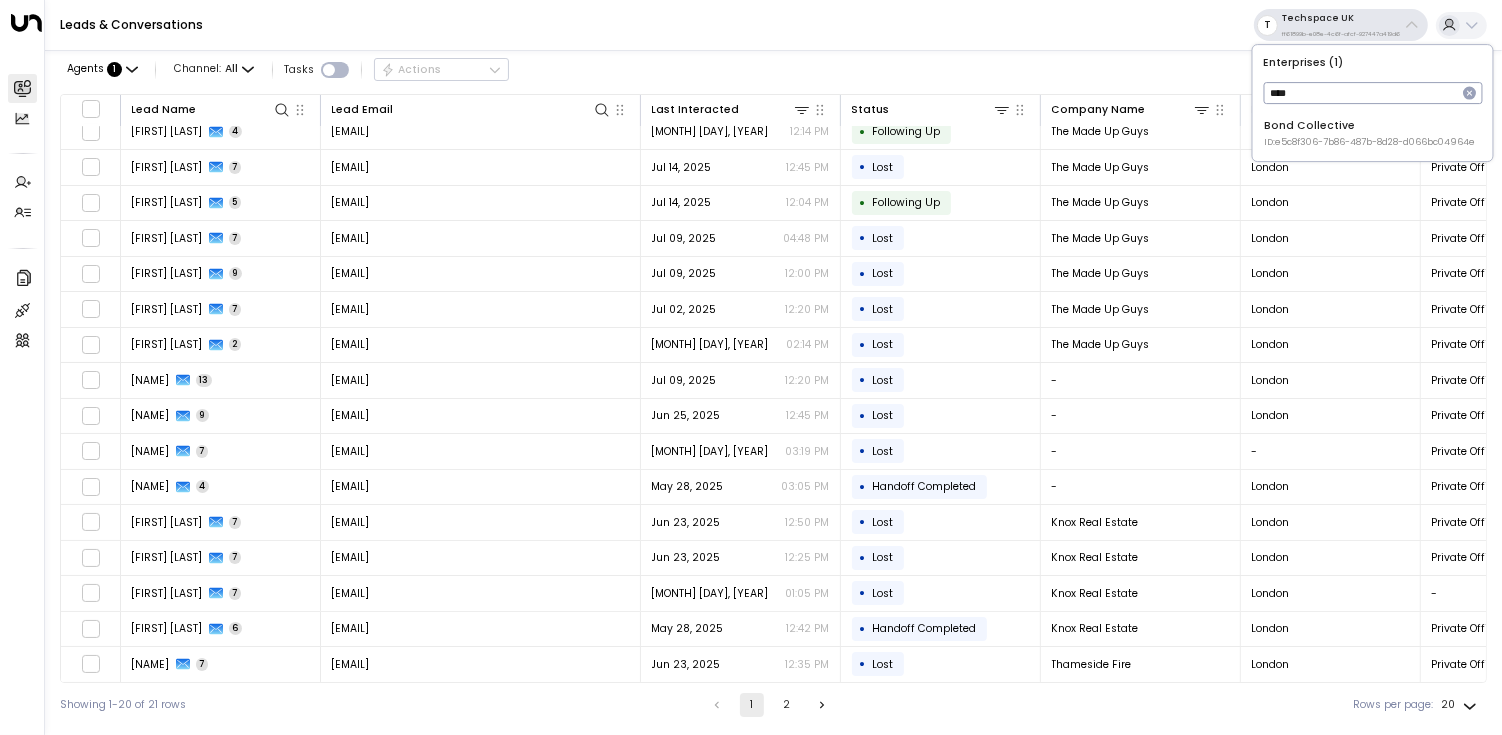 type on "****" 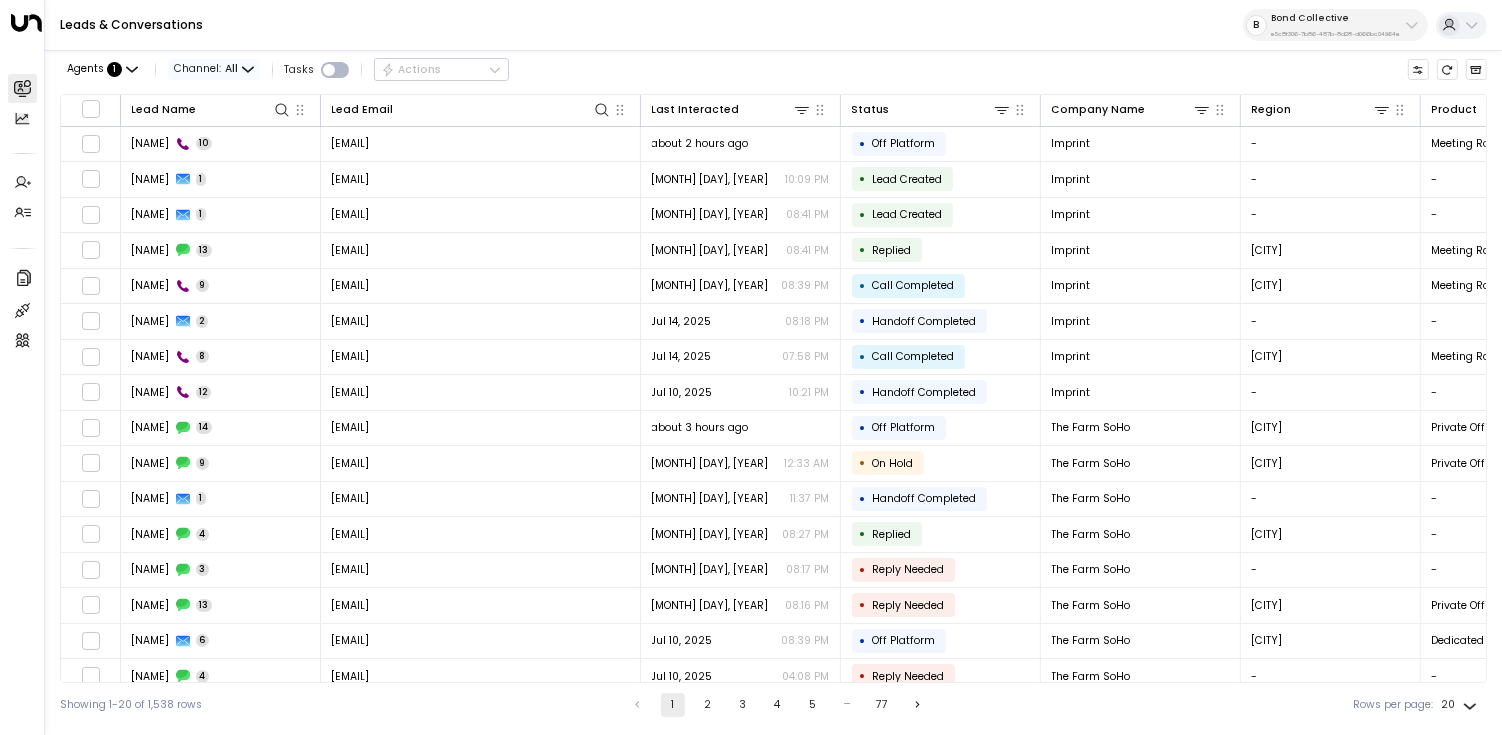 click on "Channel: All" at bounding box center (214, 69) 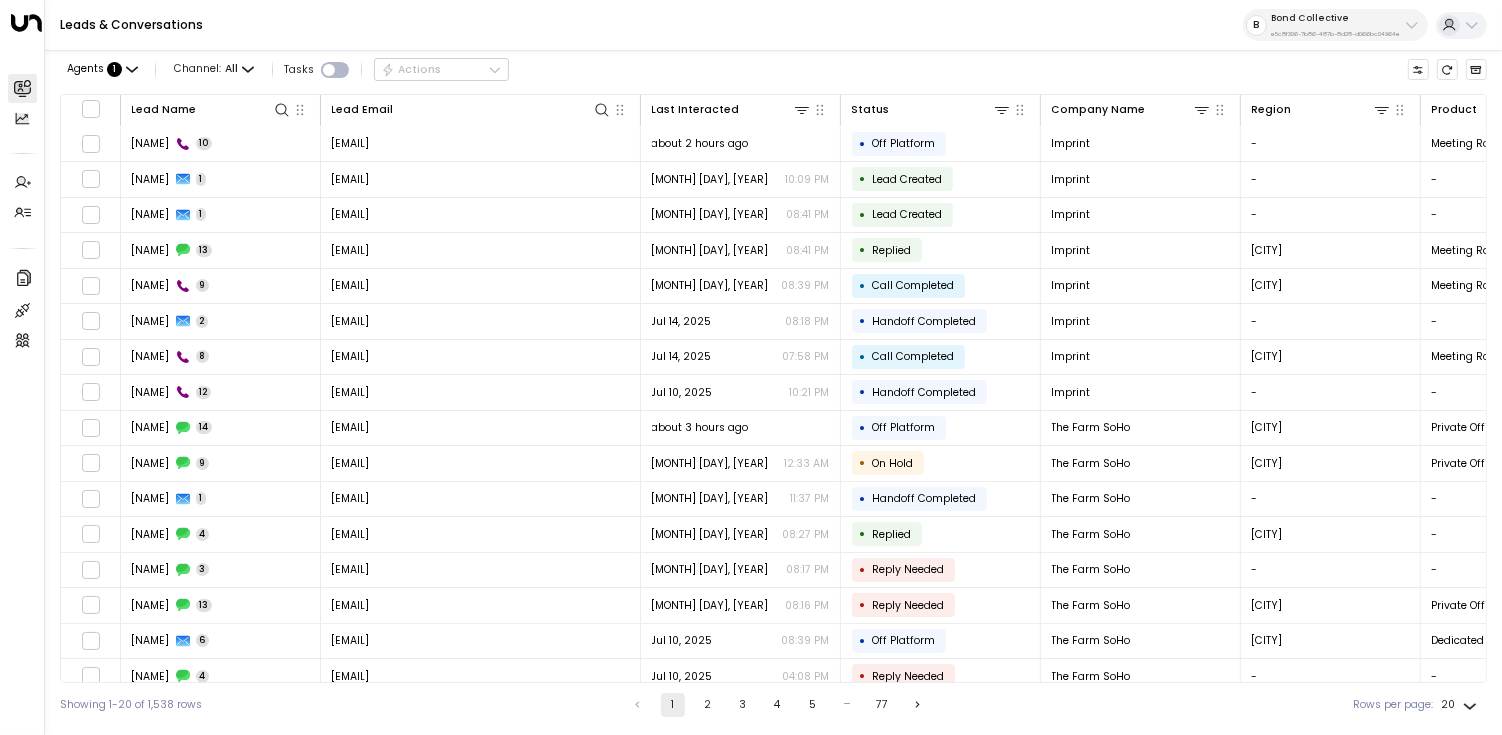 click at bounding box center [751, 367] 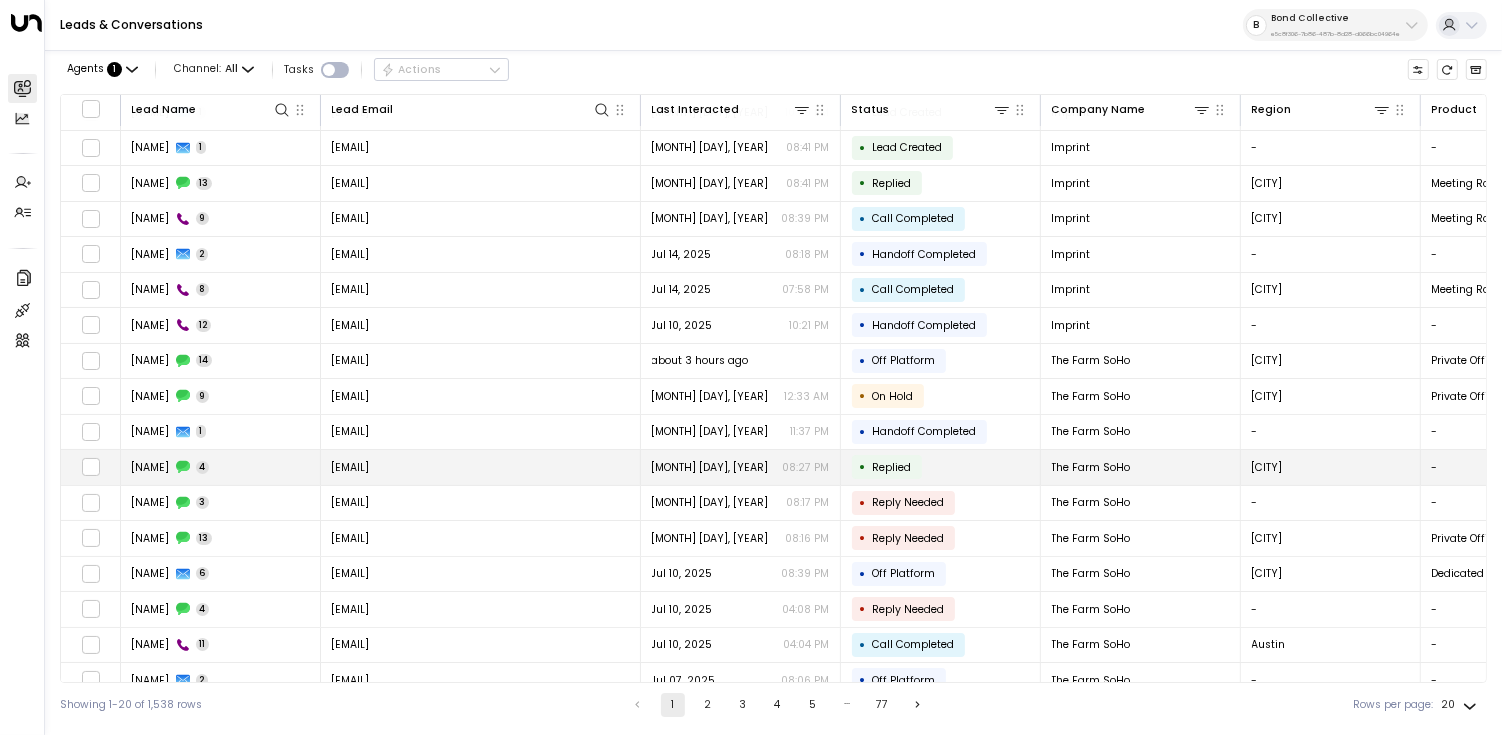 scroll, scrollTop: 0, scrollLeft: 0, axis: both 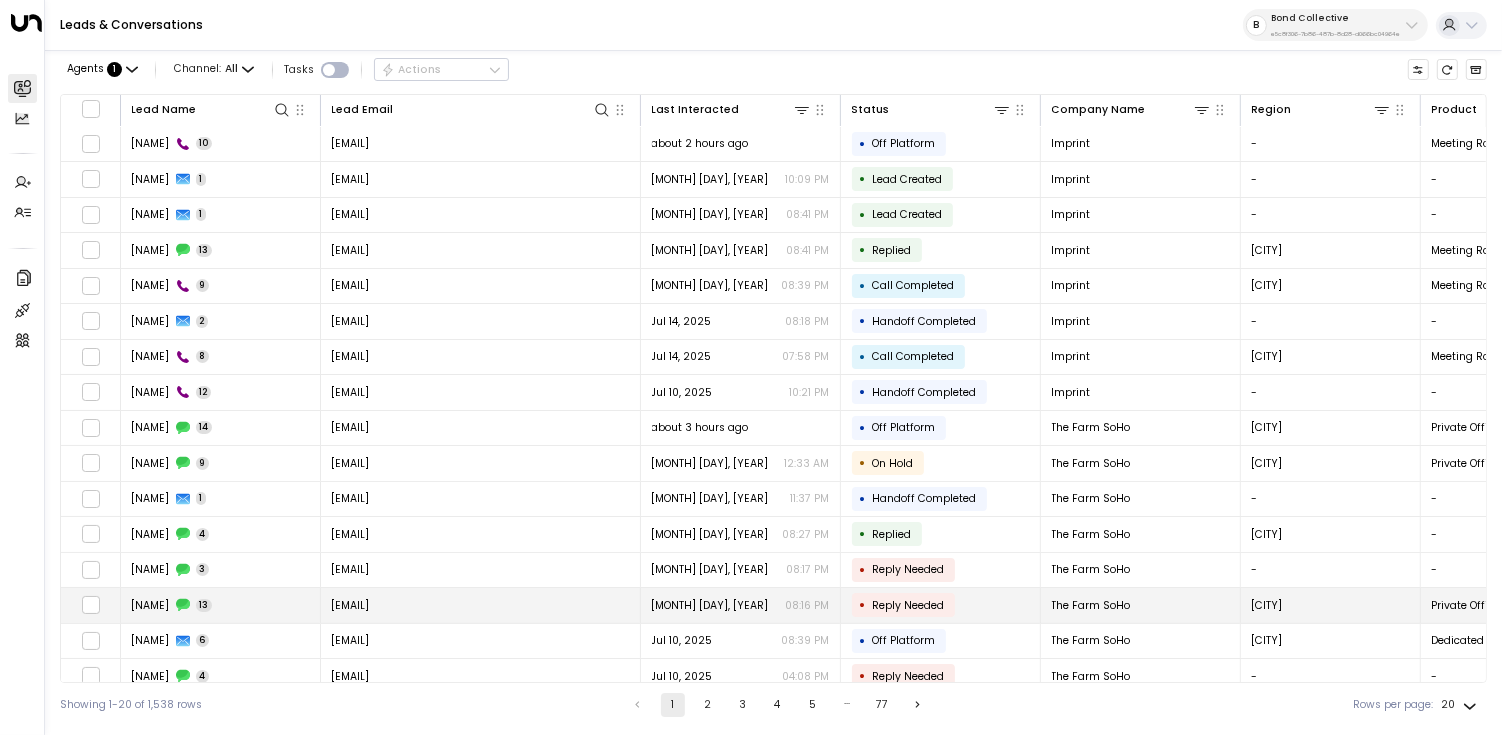 click on "[NAME] [NUMBER]" at bounding box center (221, 605) 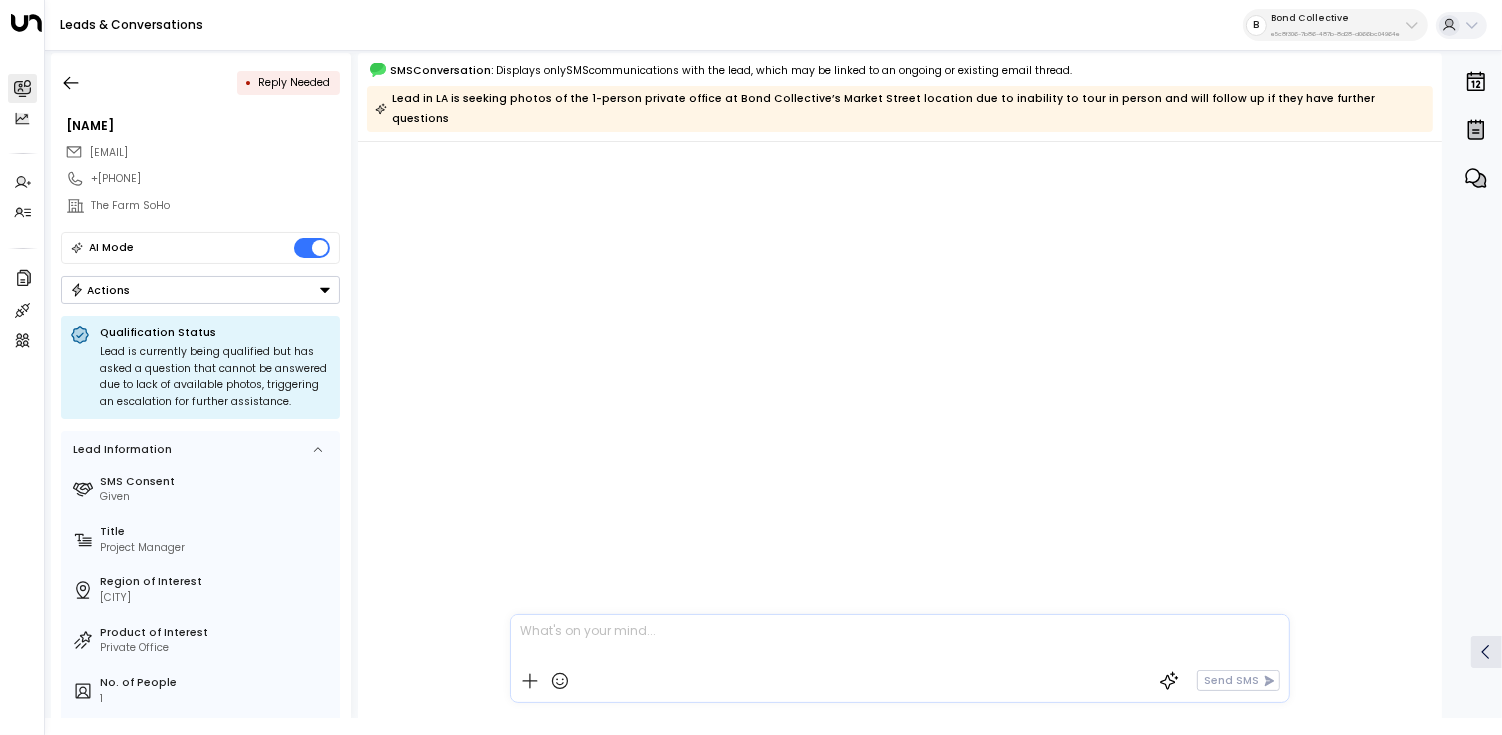 scroll, scrollTop: 0, scrollLeft: 0, axis: both 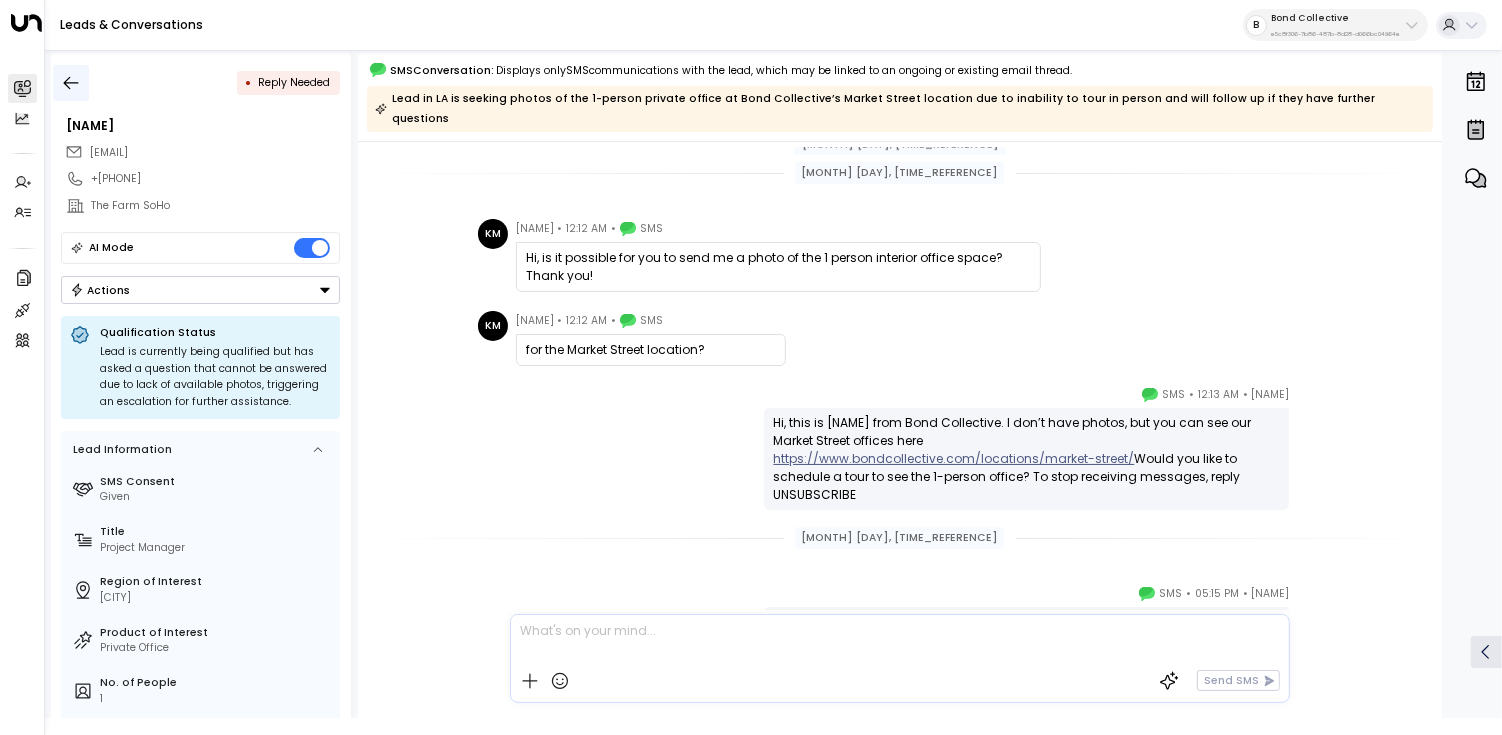 click 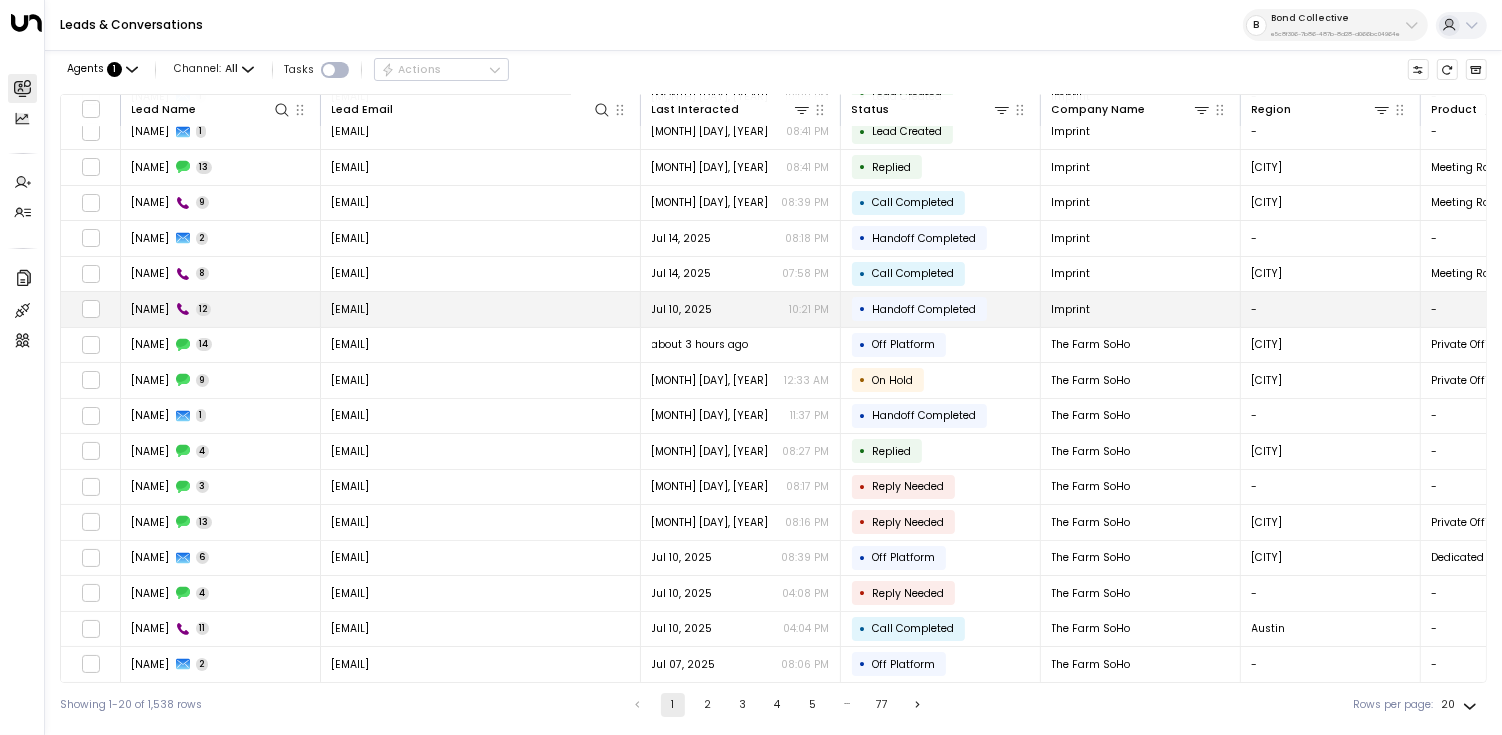 scroll, scrollTop: 147, scrollLeft: 0, axis: vertical 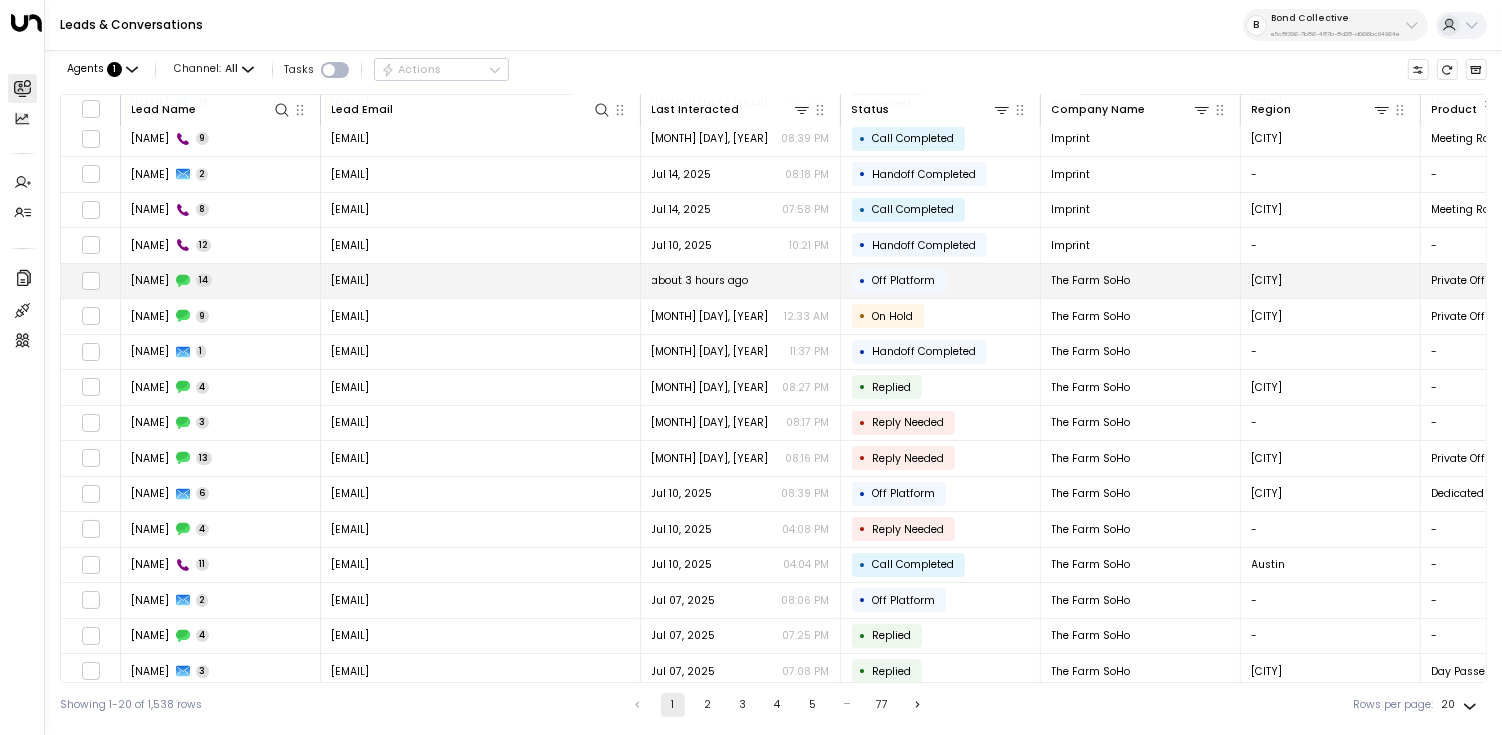 click on "[EMAIL]" at bounding box center [481, 281] 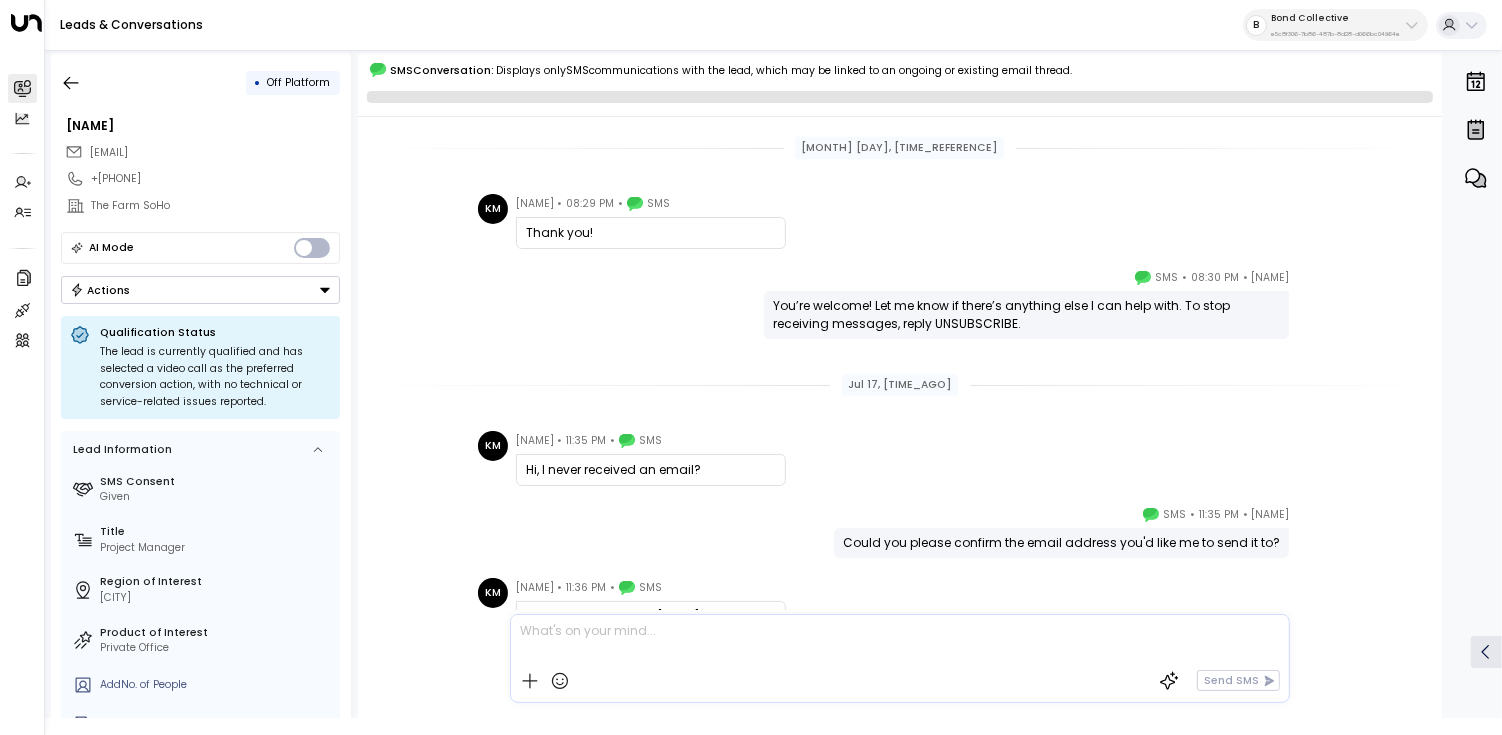 scroll, scrollTop: 217, scrollLeft: 0, axis: vertical 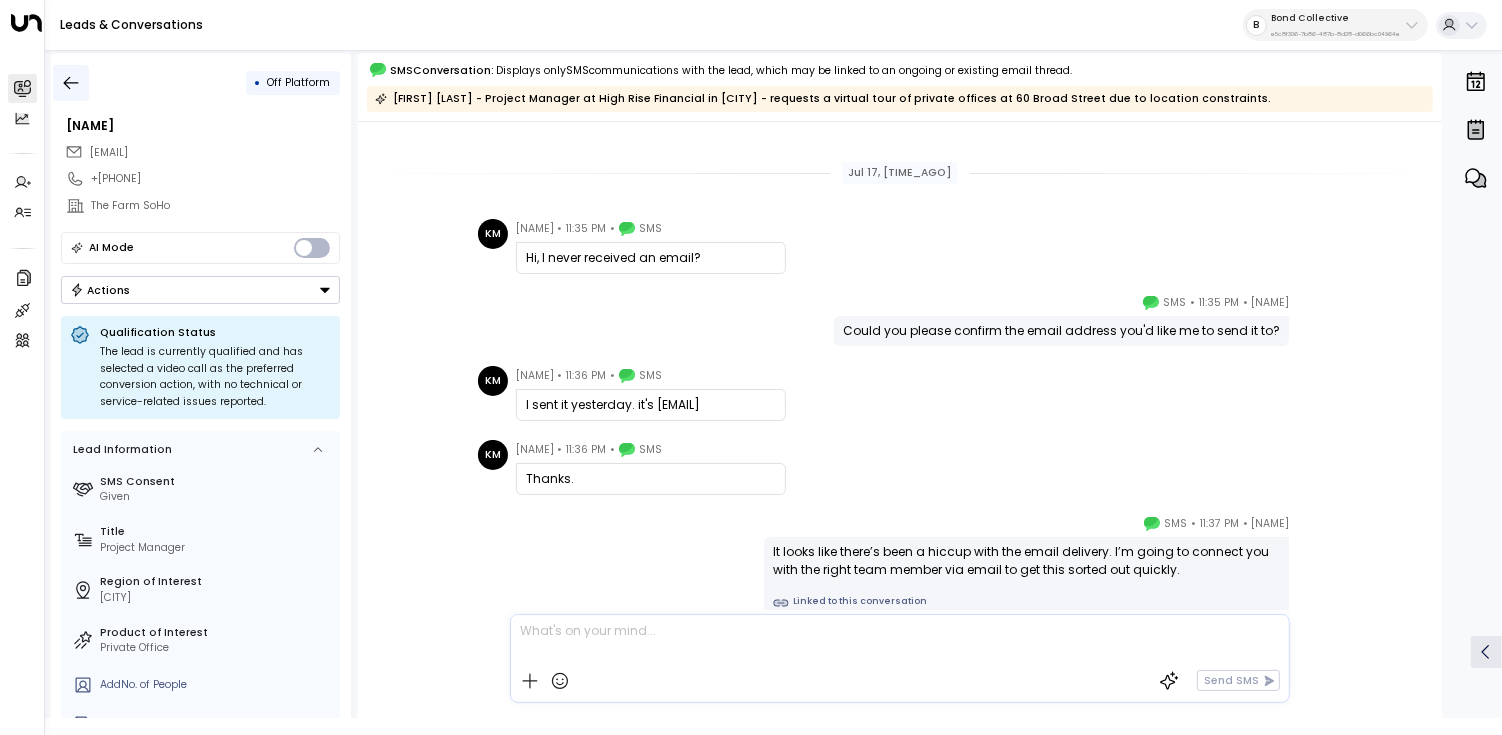 click at bounding box center (71, 83) 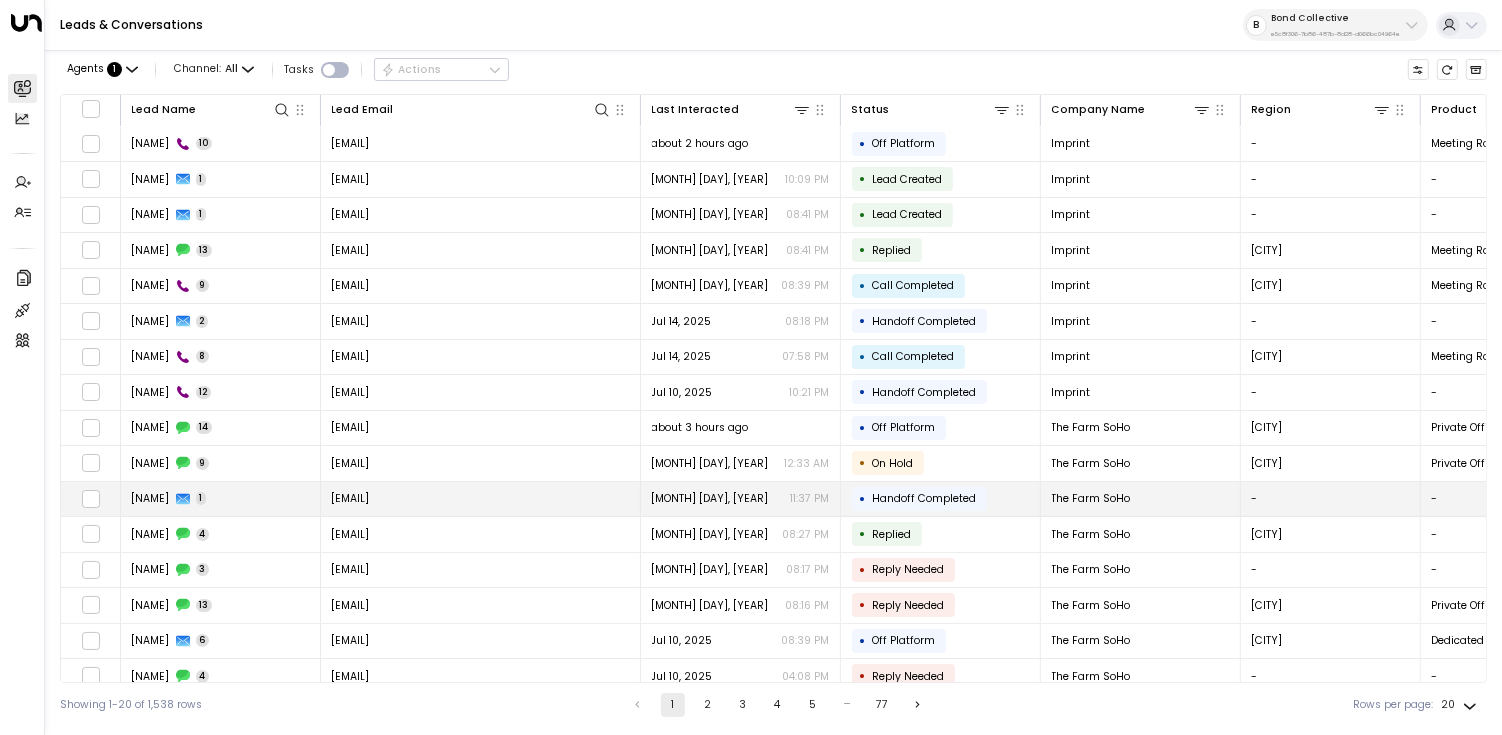 click on "[EMAIL]" at bounding box center (481, 499) 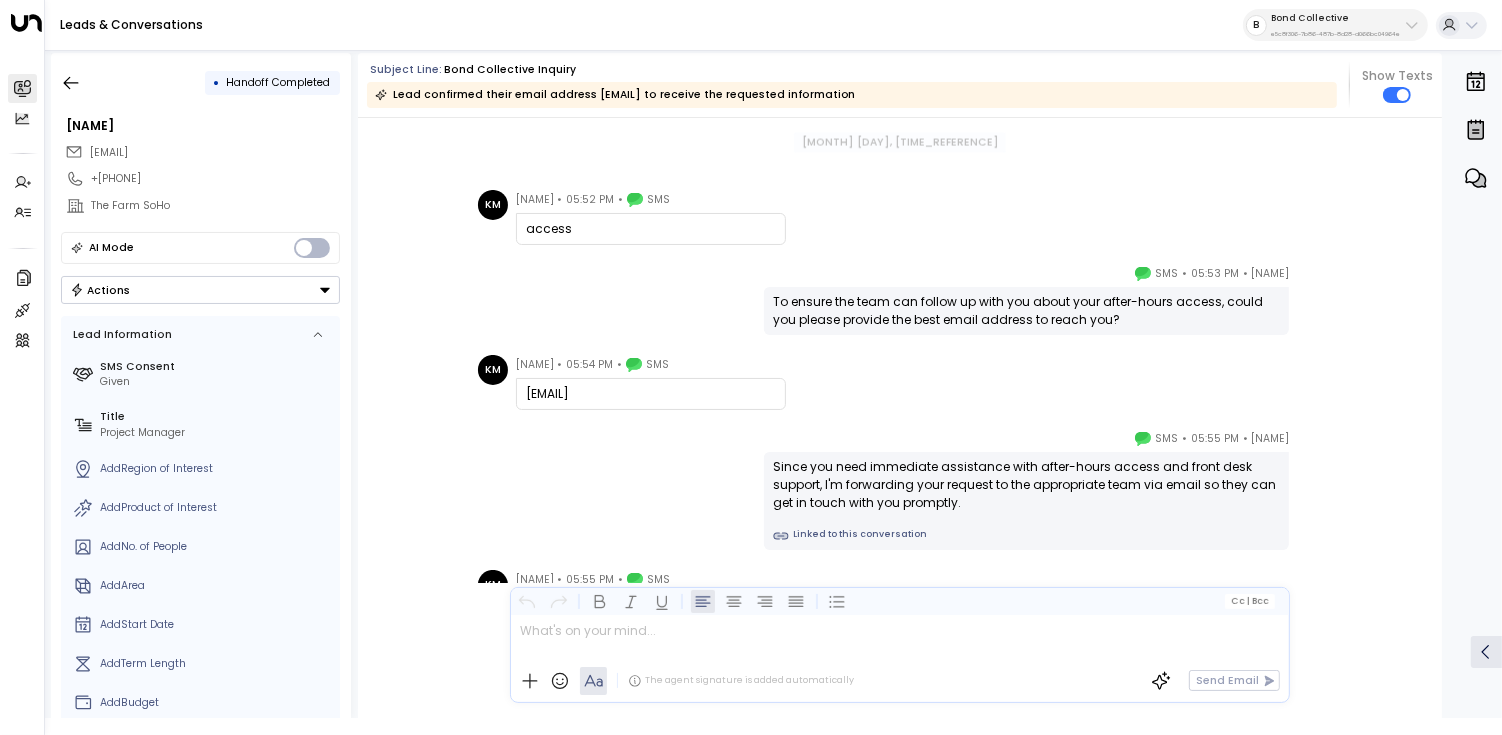 scroll, scrollTop: 0, scrollLeft: 0, axis: both 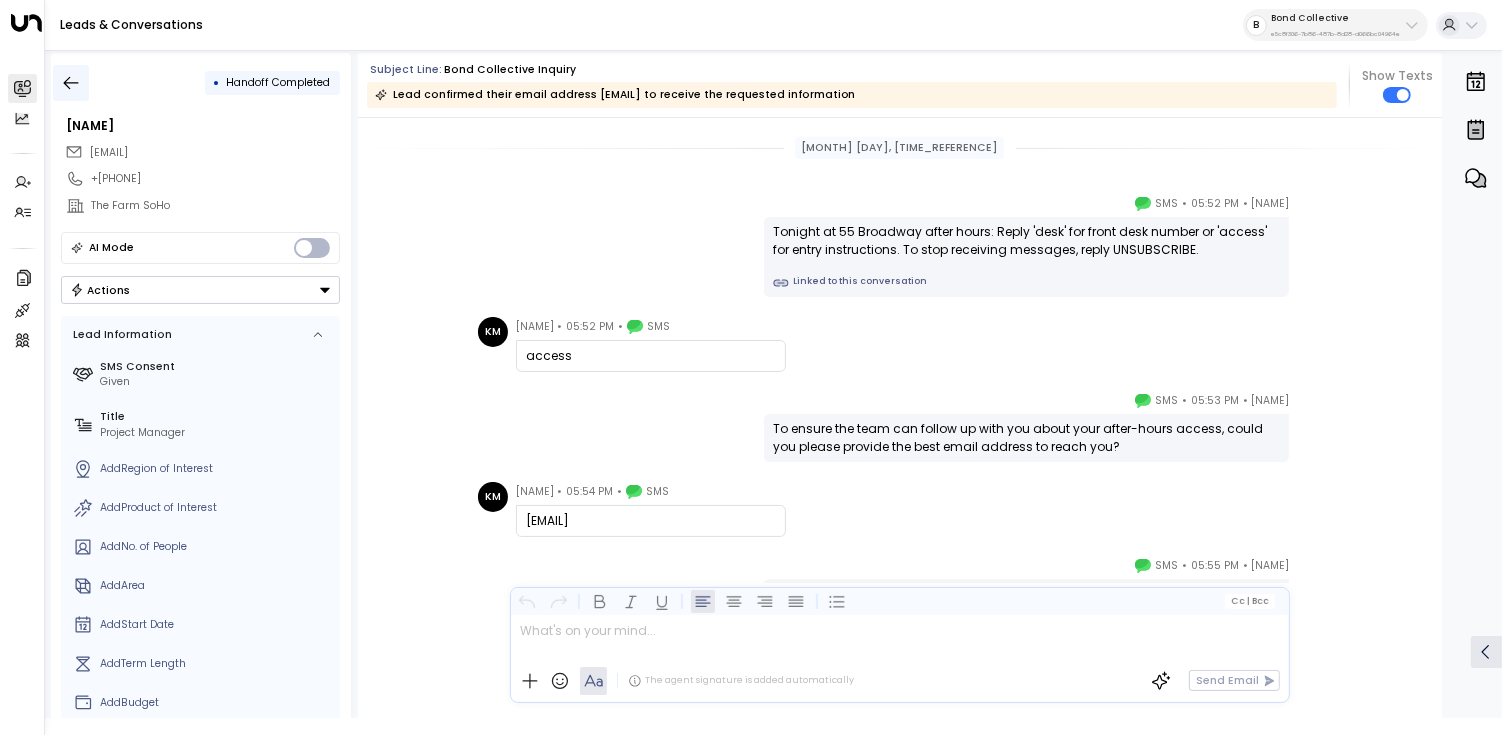 click 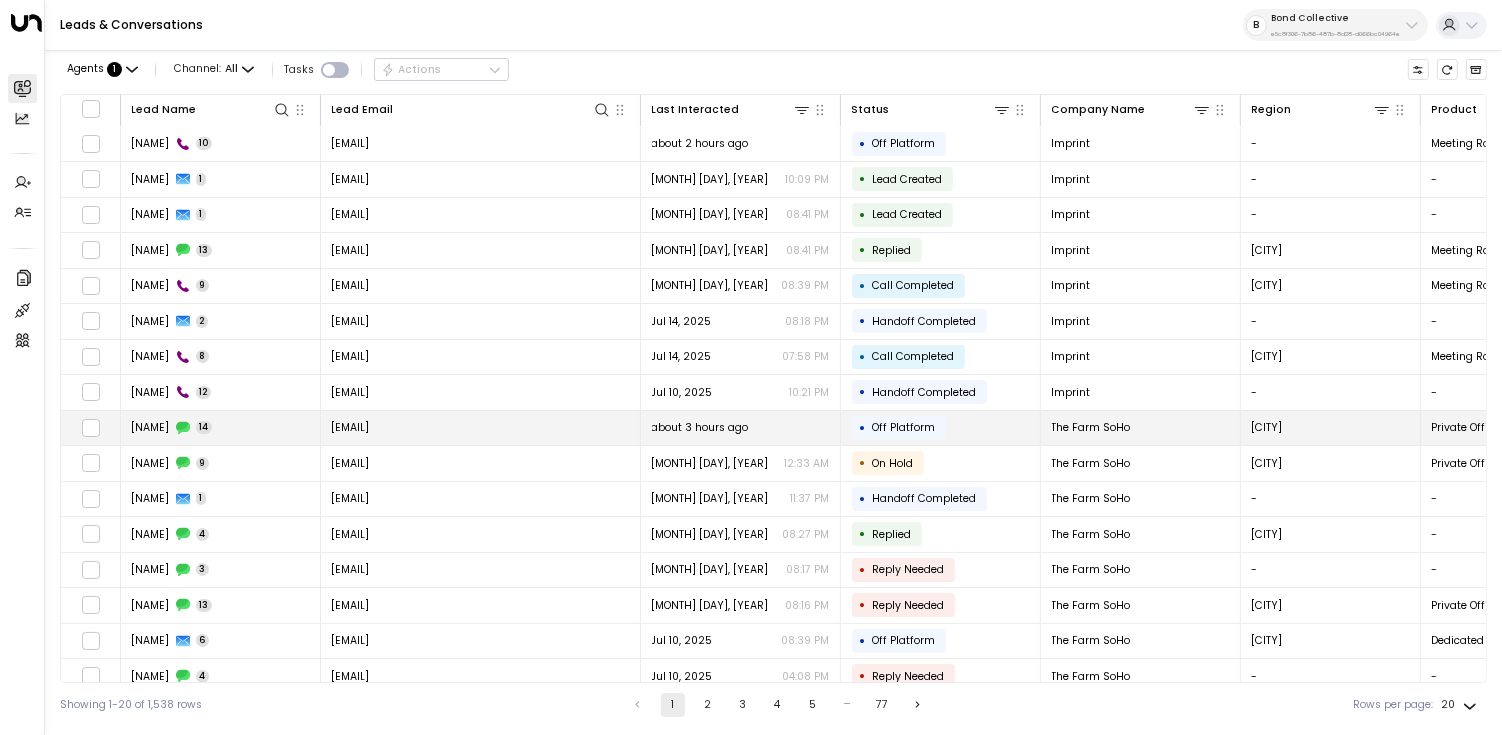scroll, scrollTop: 147, scrollLeft: 0, axis: vertical 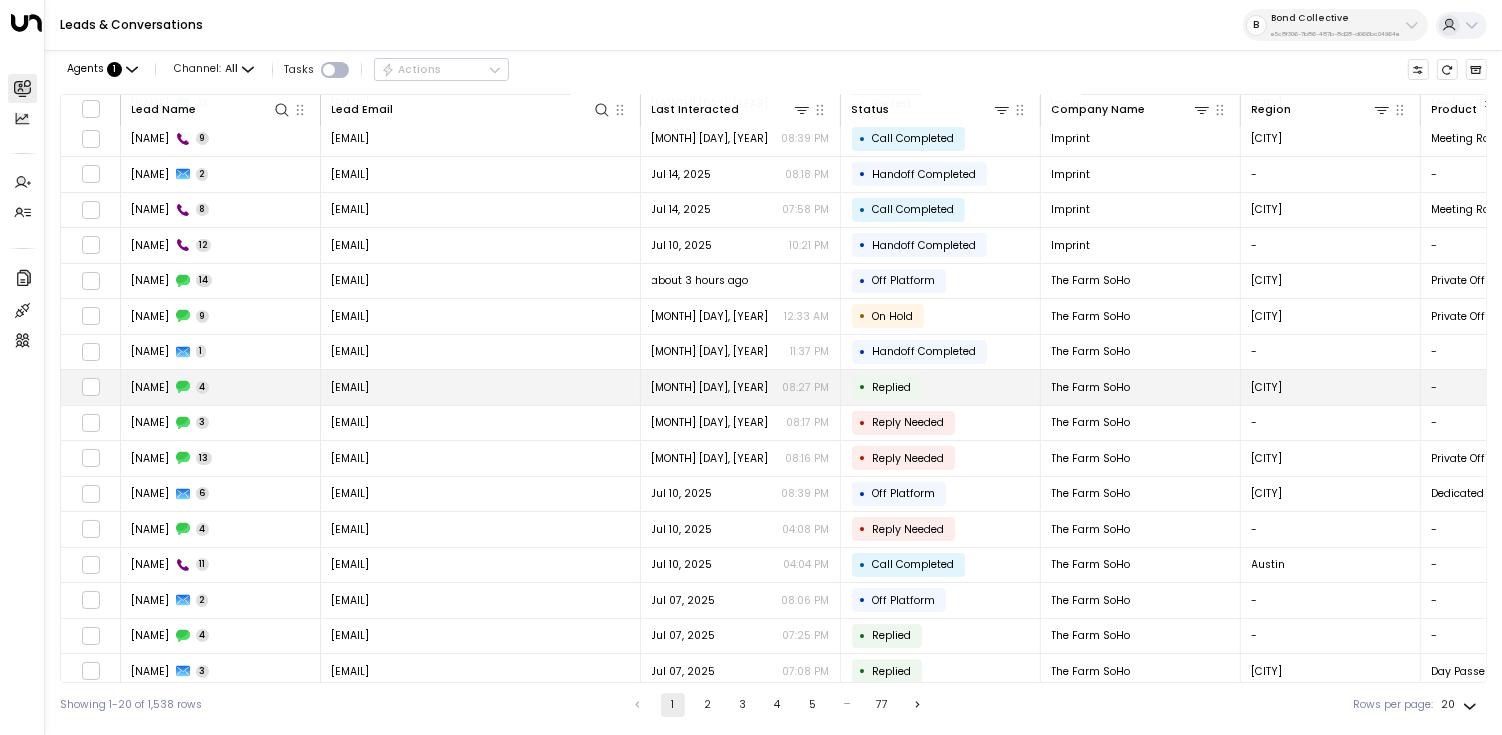 click on "[EMAIL]" at bounding box center [481, 387] 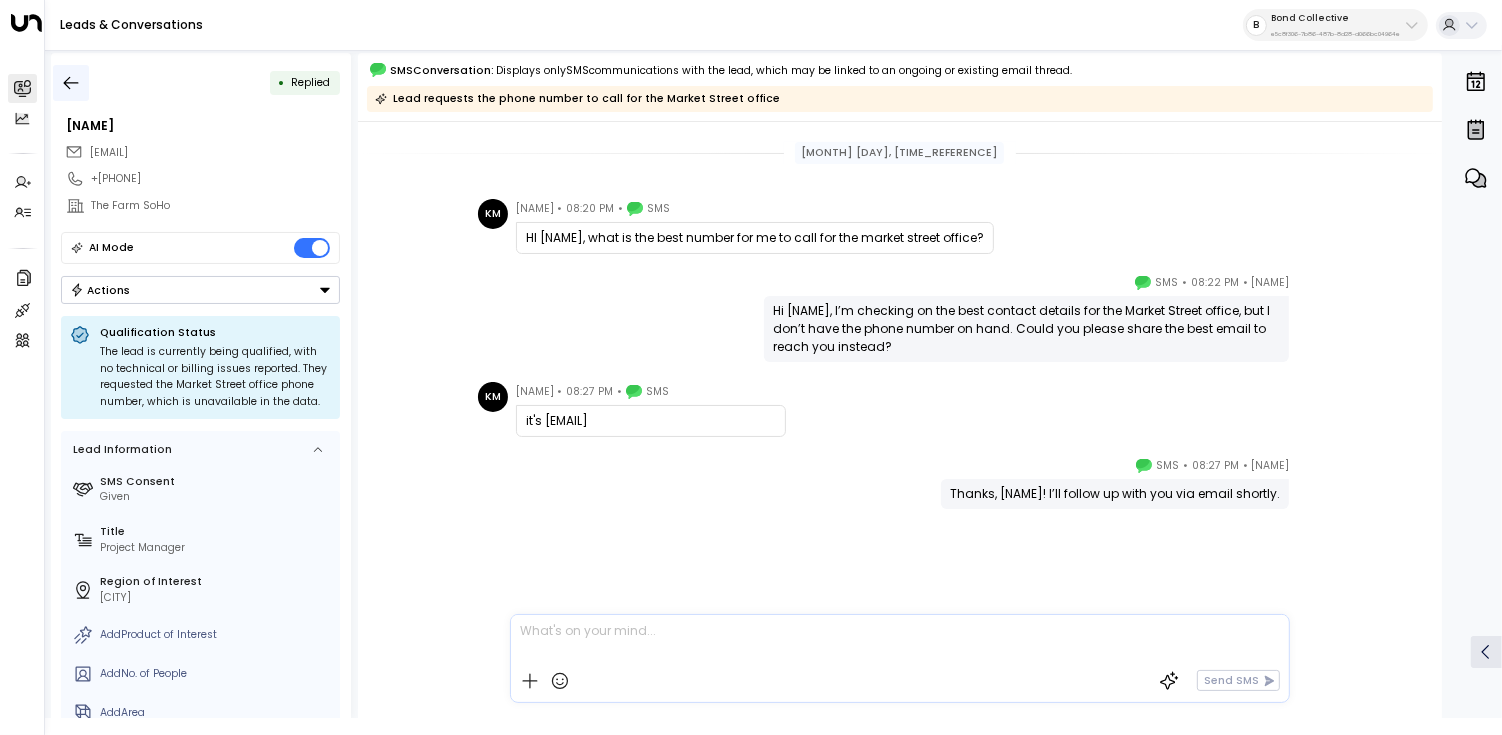 click 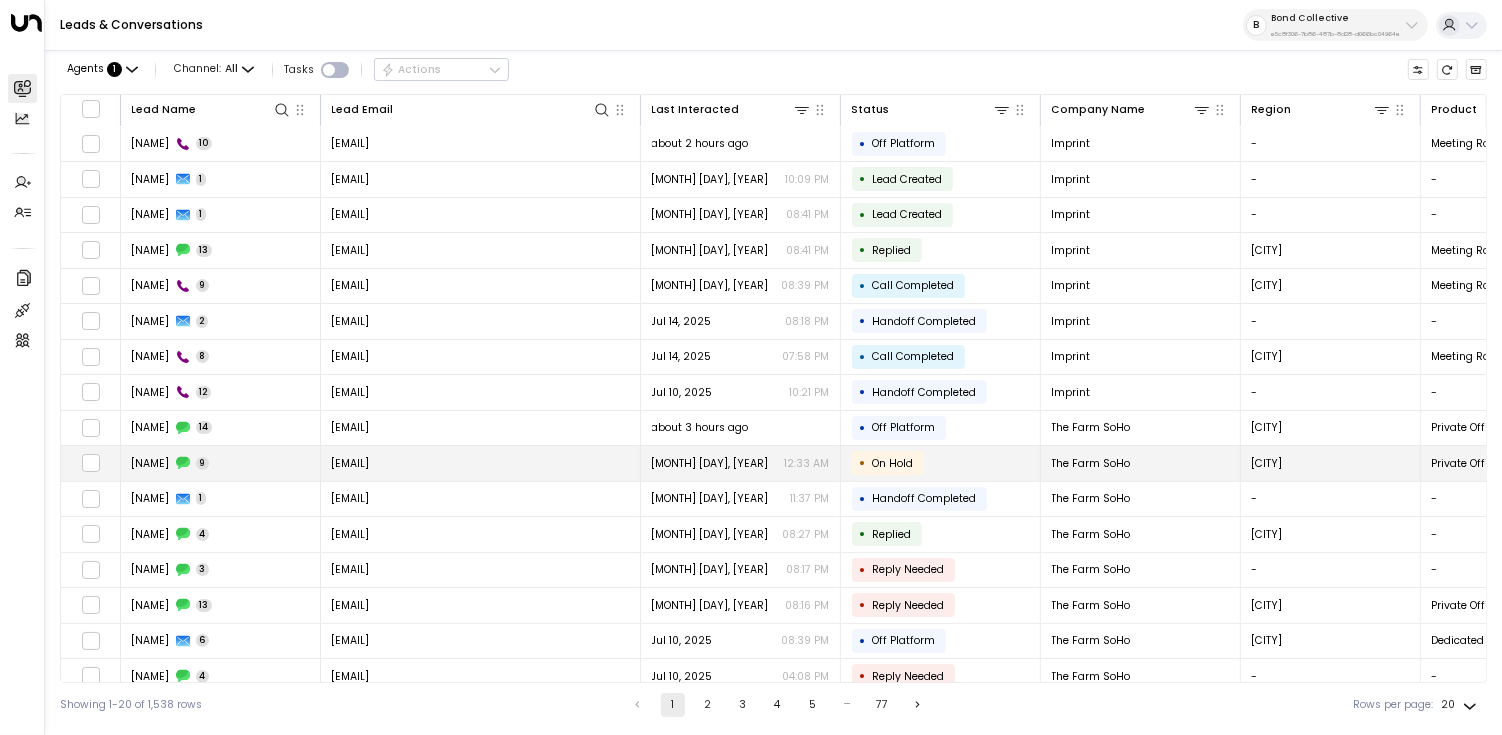 click on "[NAME]" at bounding box center (151, 463) 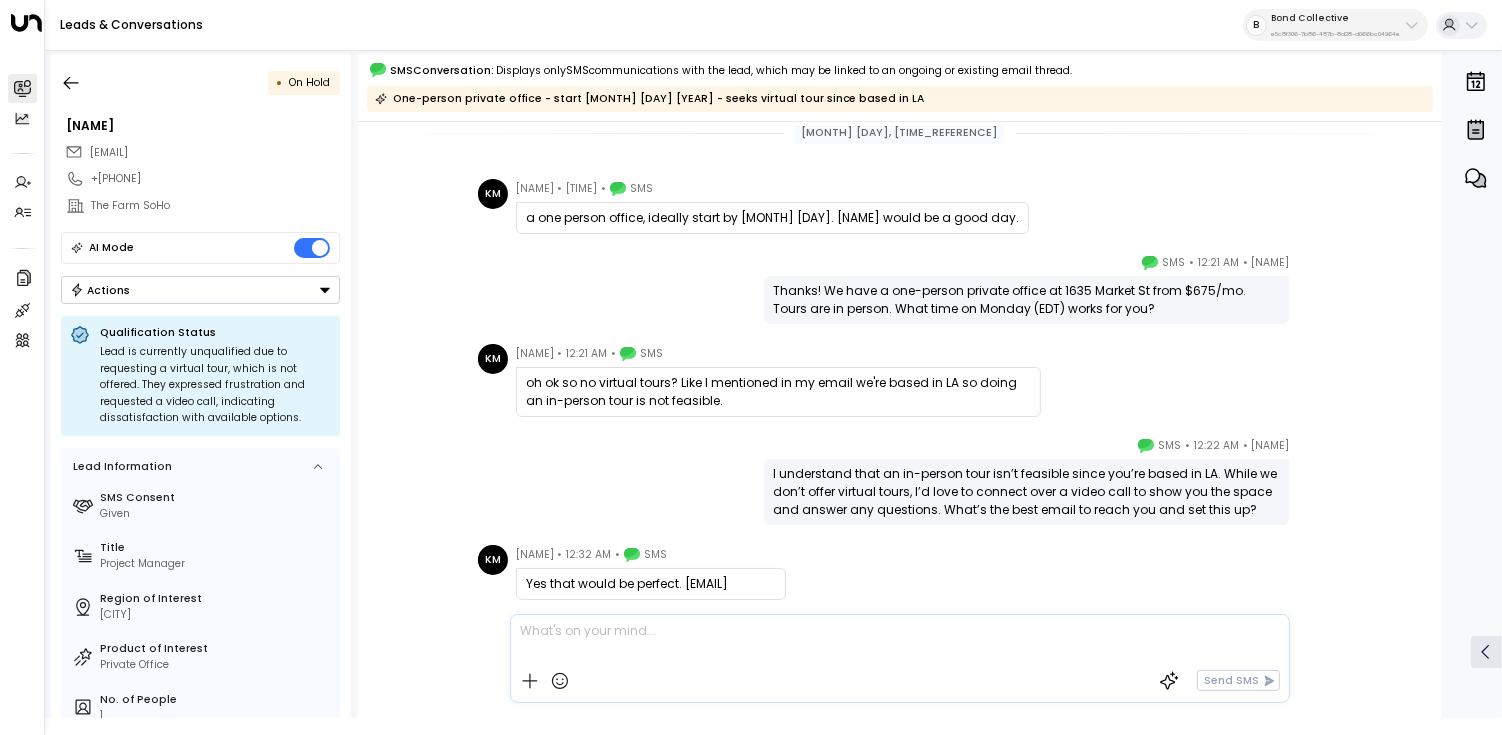 scroll, scrollTop: 0, scrollLeft: 0, axis: both 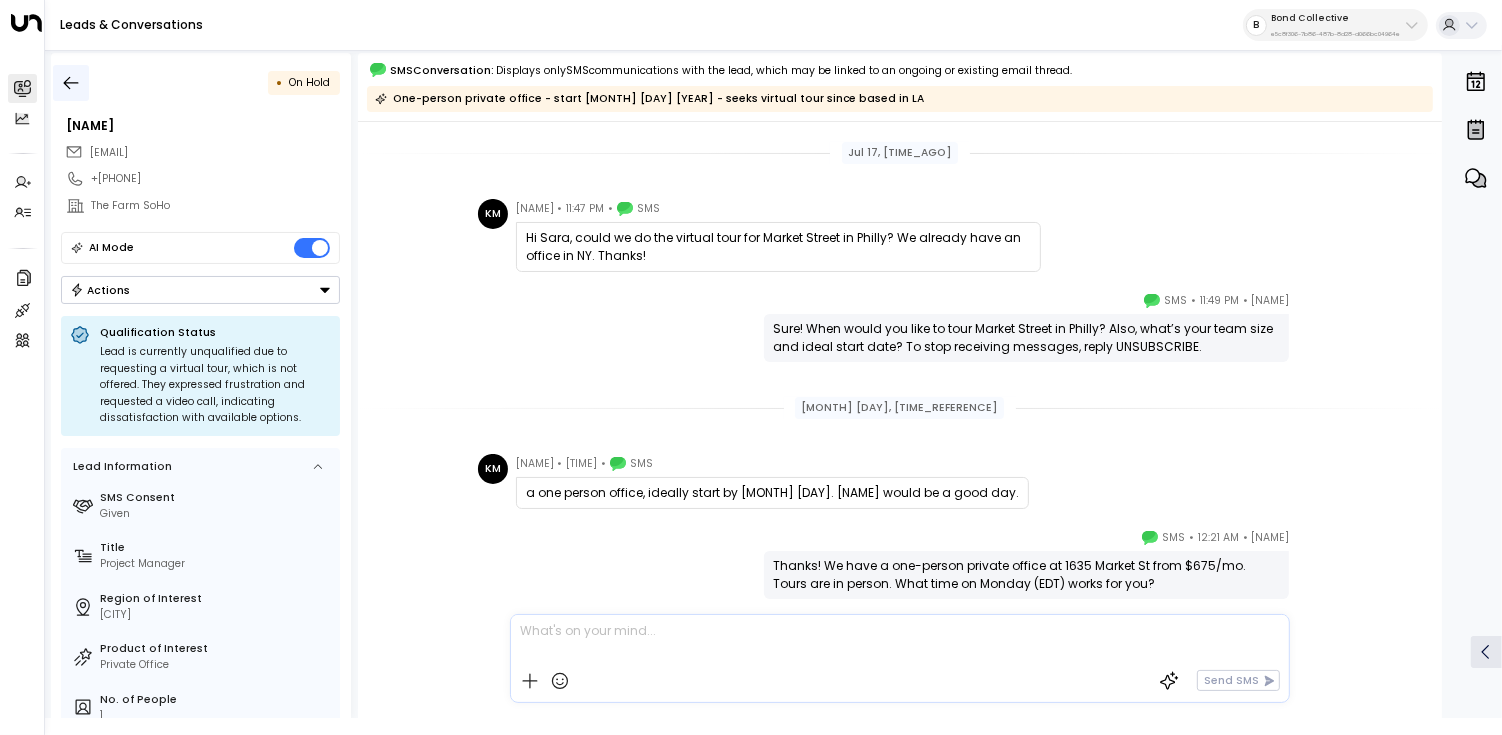 click 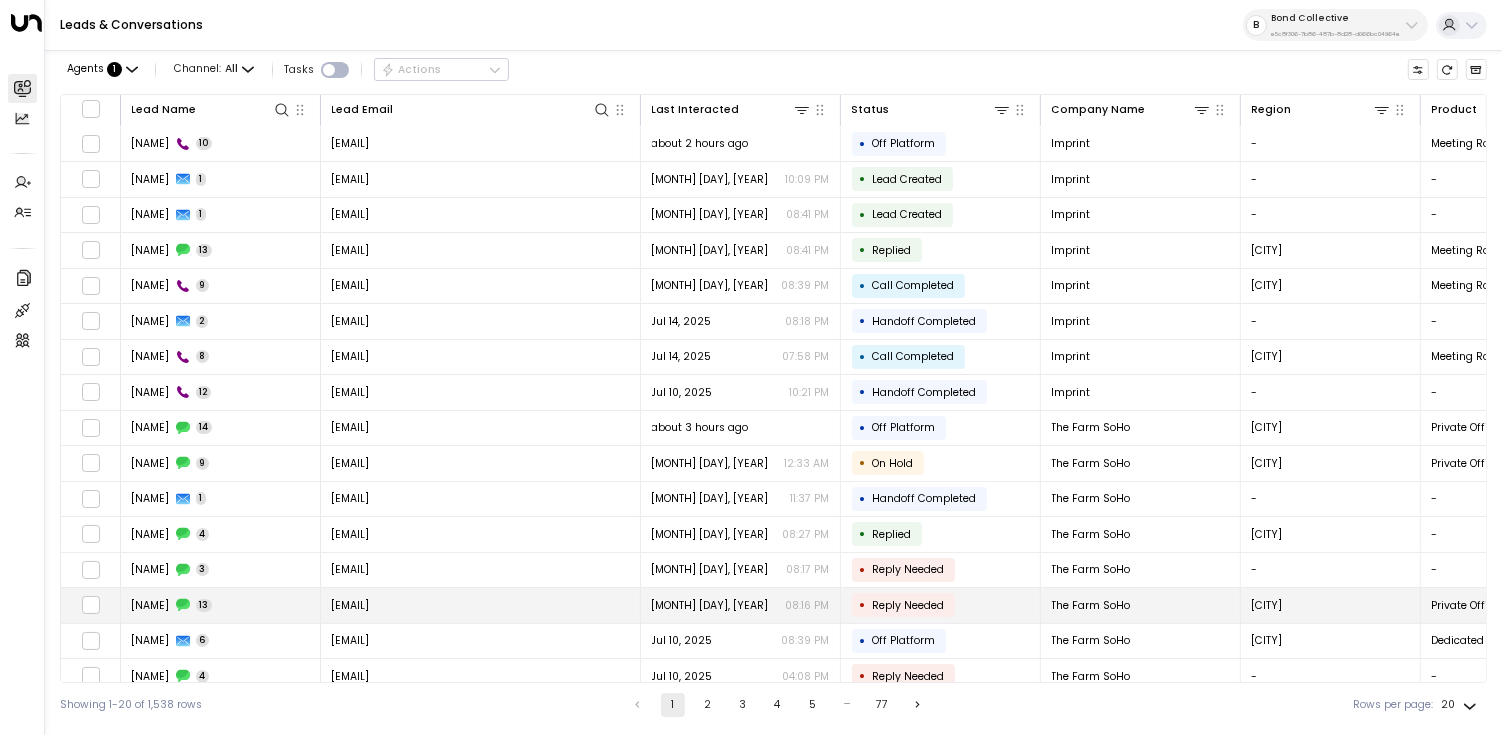 click on "[NAME] [NUMBER]" at bounding box center [221, 605] 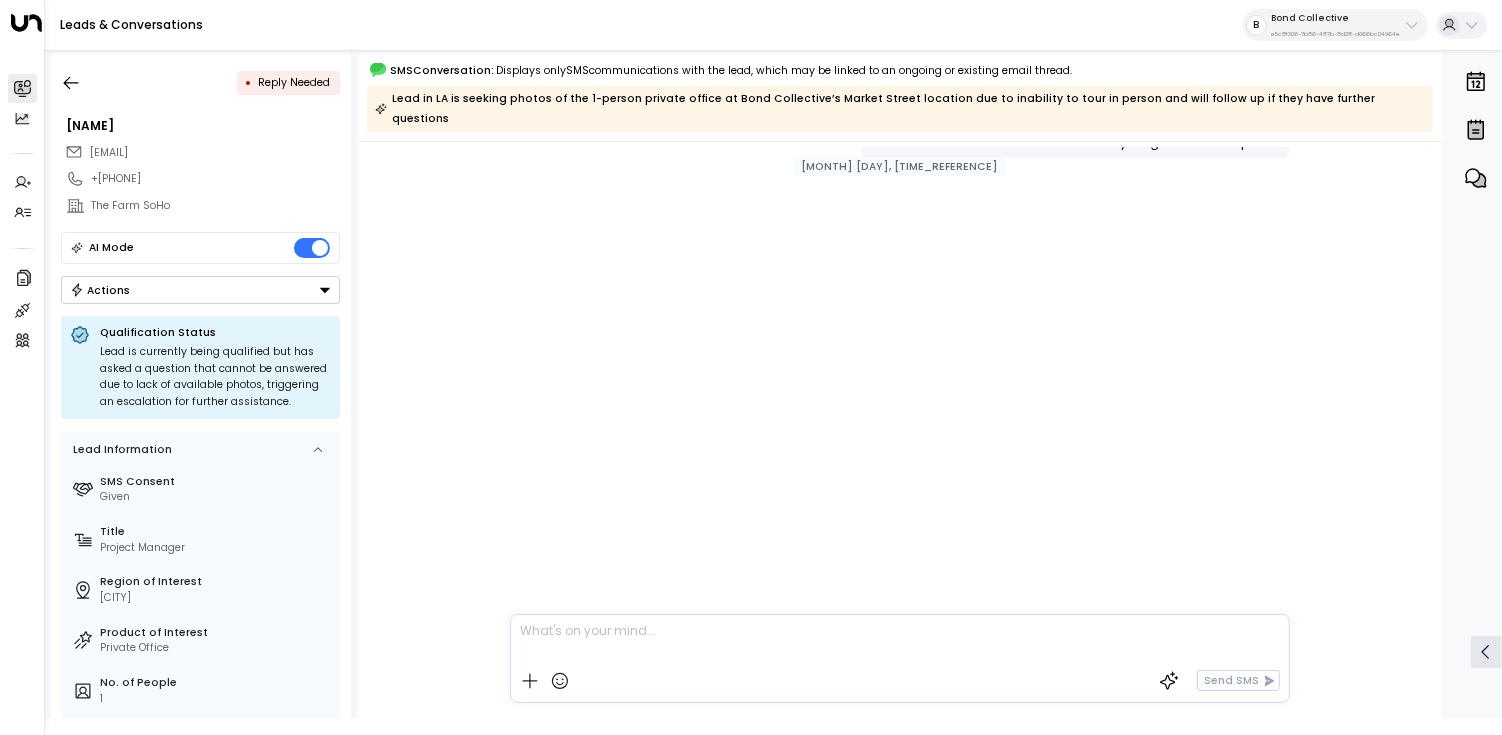 scroll, scrollTop: 919, scrollLeft: 0, axis: vertical 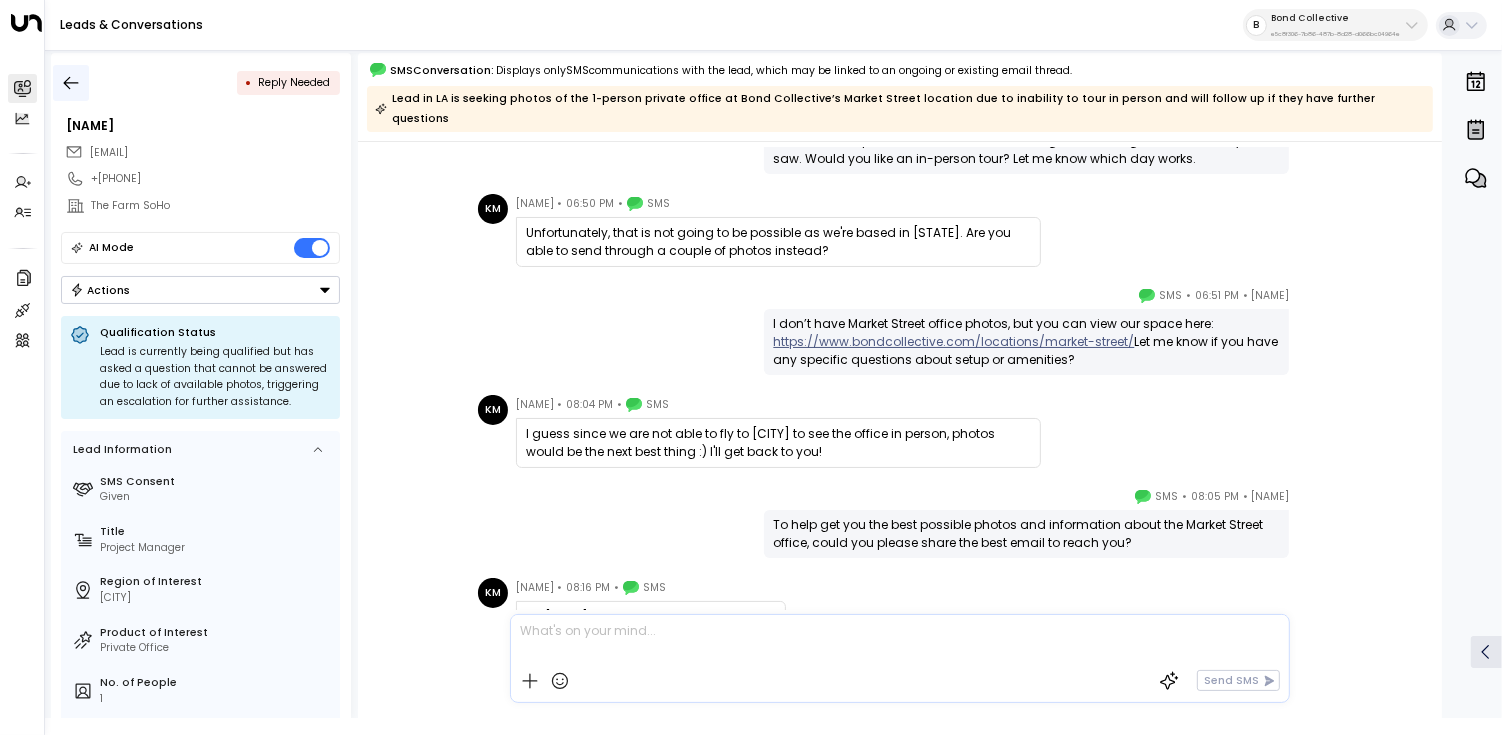 click at bounding box center (71, 83) 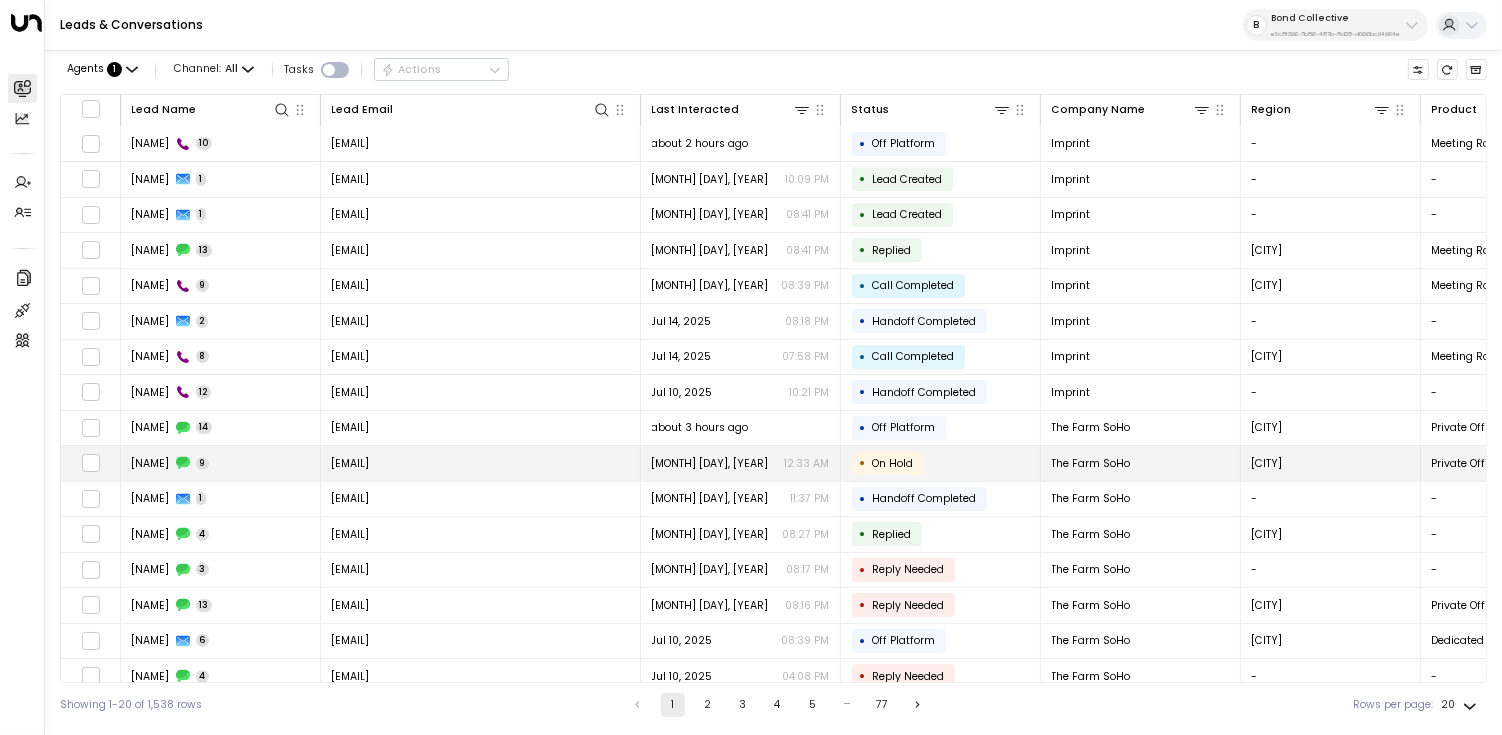 scroll, scrollTop: 147, scrollLeft: 0, axis: vertical 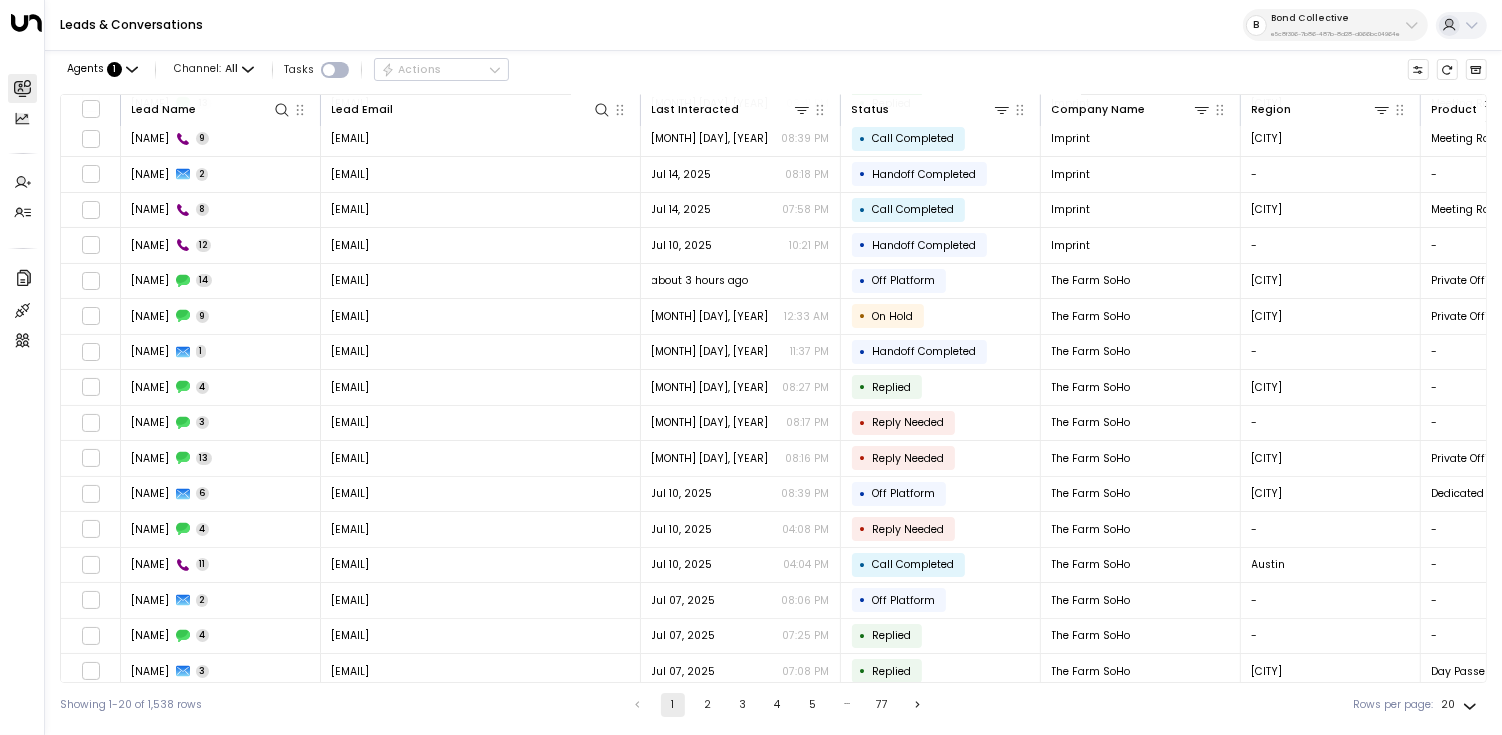 click on "2" at bounding box center [708, 705] 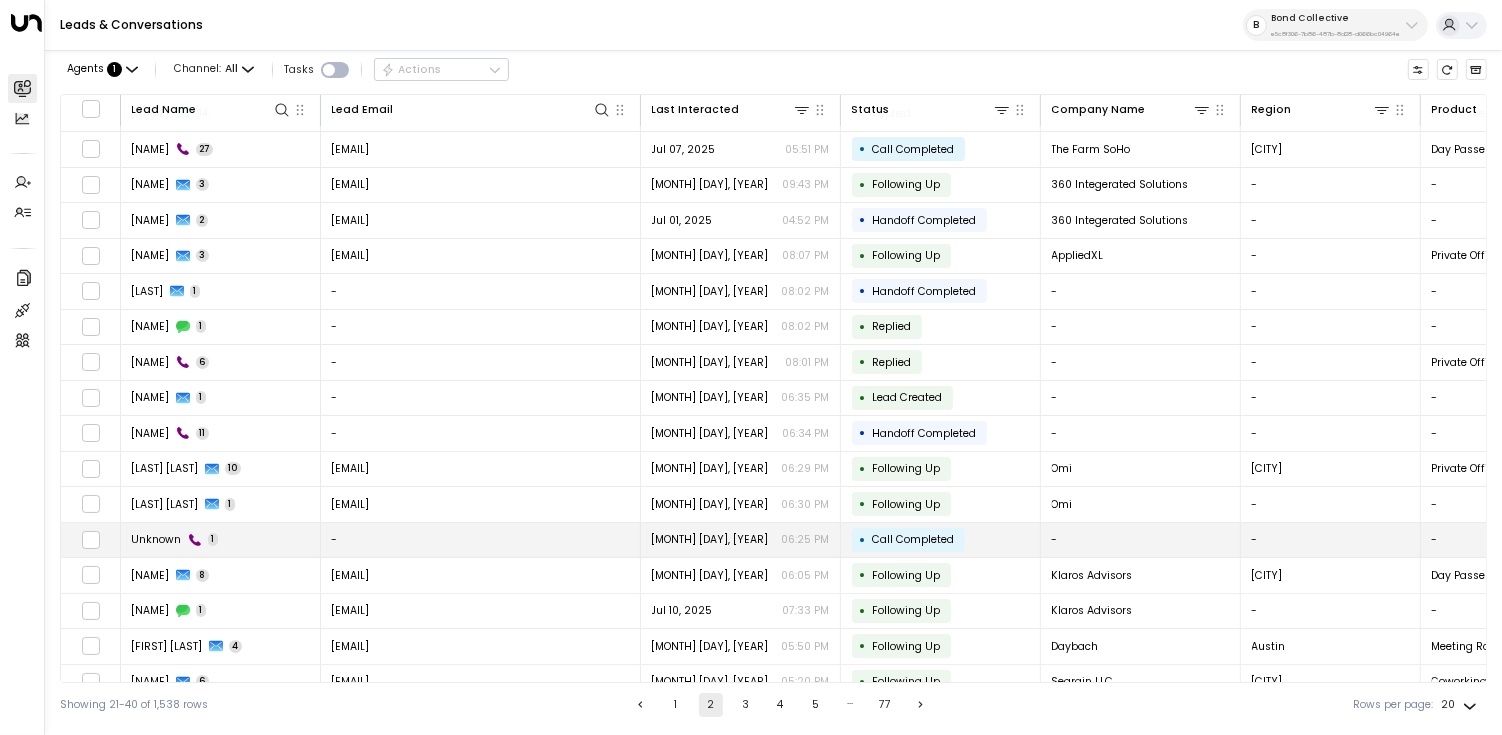 scroll, scrollTop: 0, scrollLeft: 0, axis: both 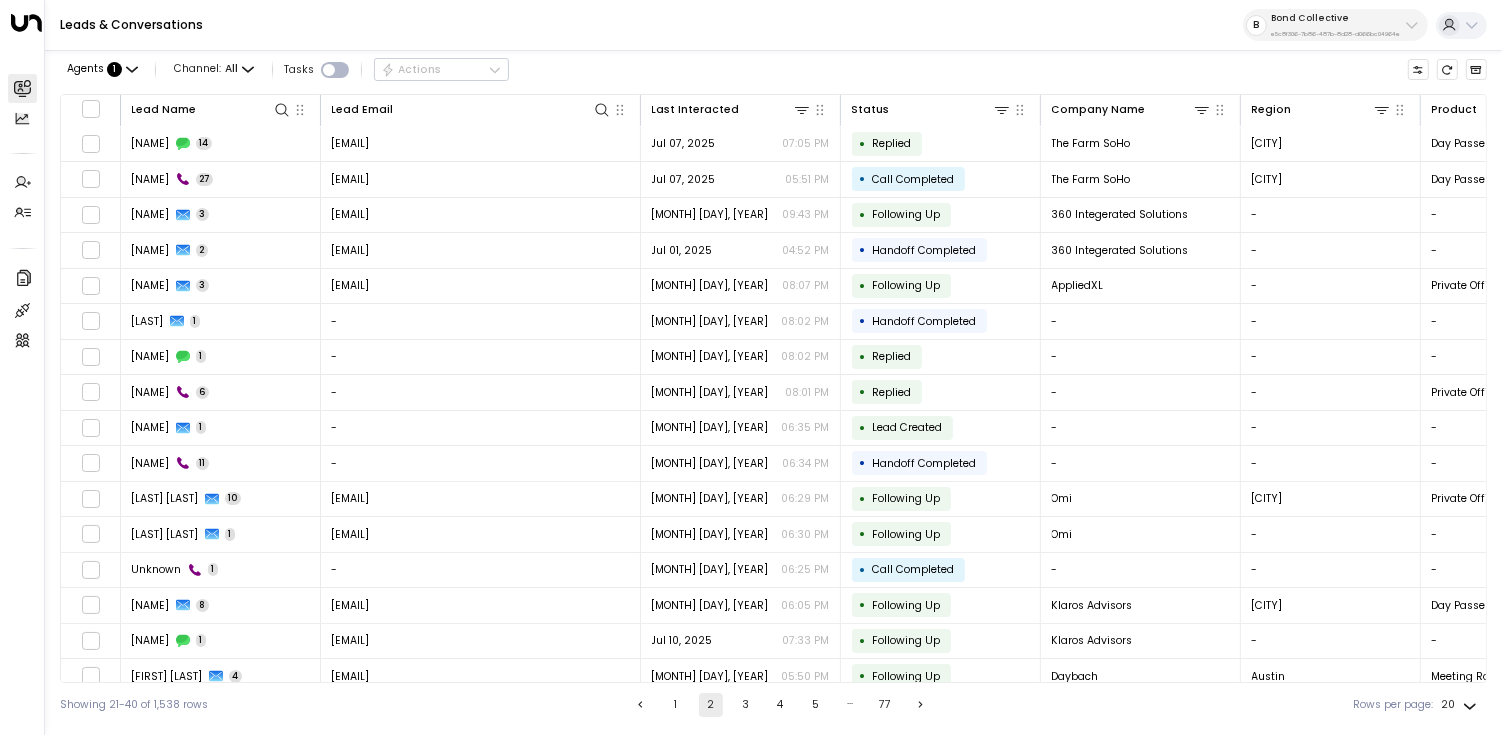 click on "Bond Collective" at bounding box center [1335, 18] 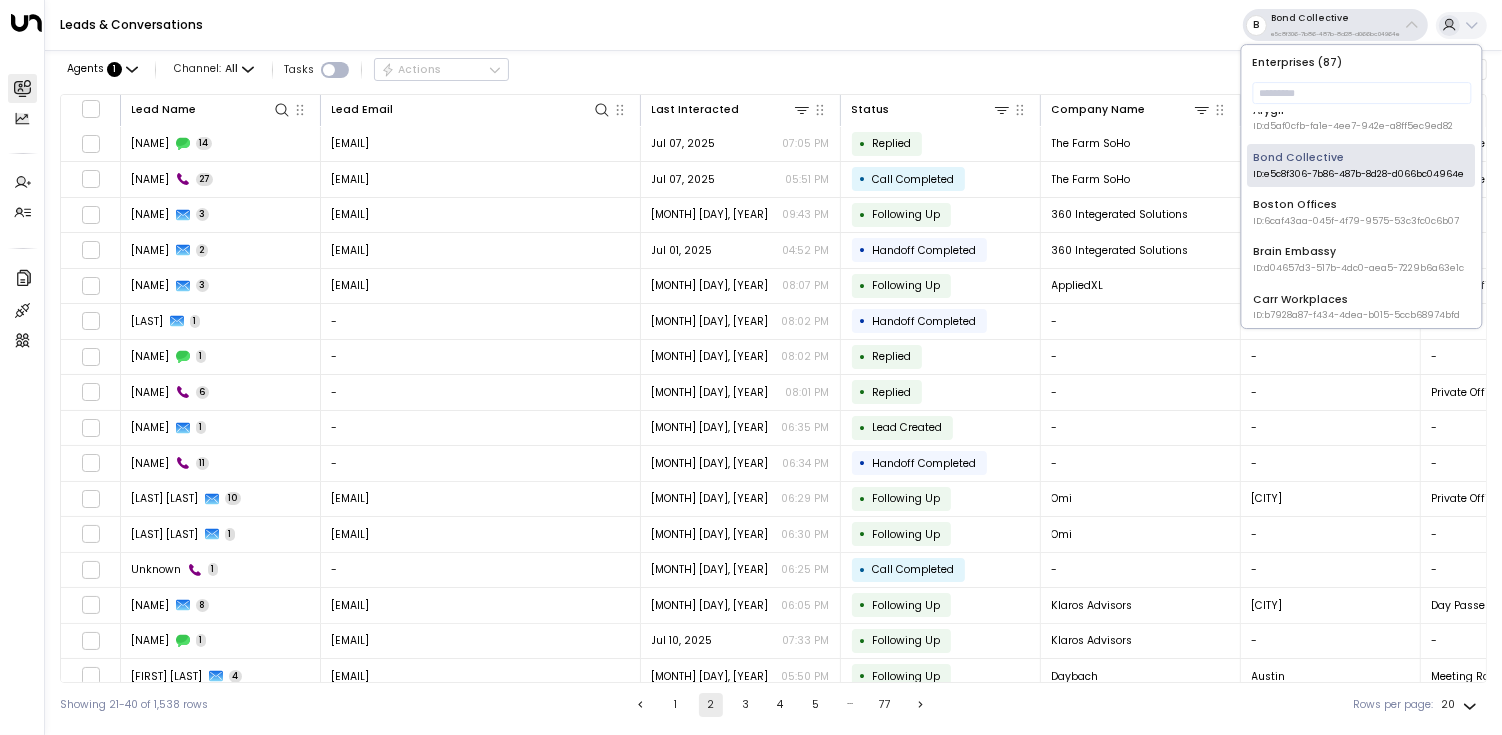 scroll, scrollTop: 230, scrollLeft: 0, axis: vertical 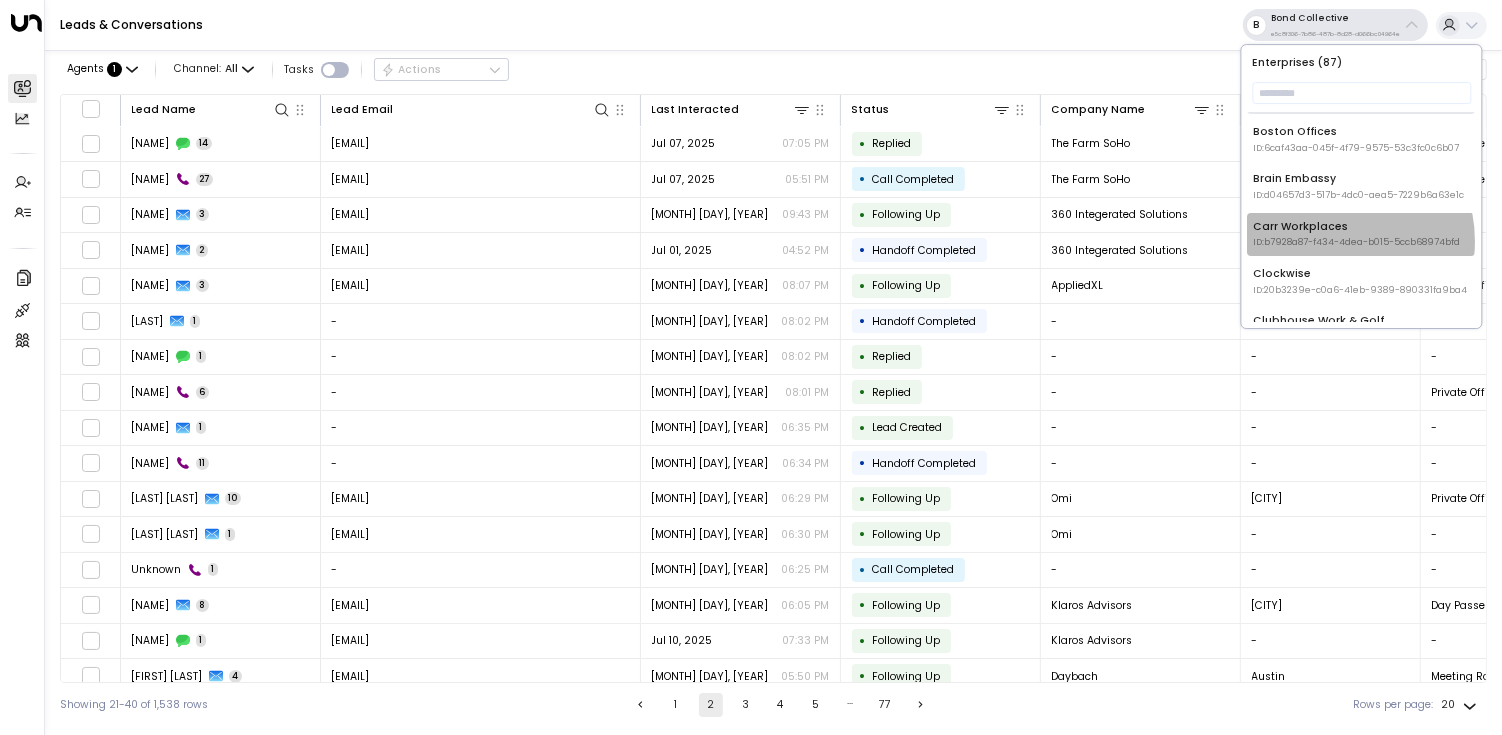 click on "ID:  b7928a87-f434-4dea-b015-5ccb68974bfd" at bounding box center [1357, 243] 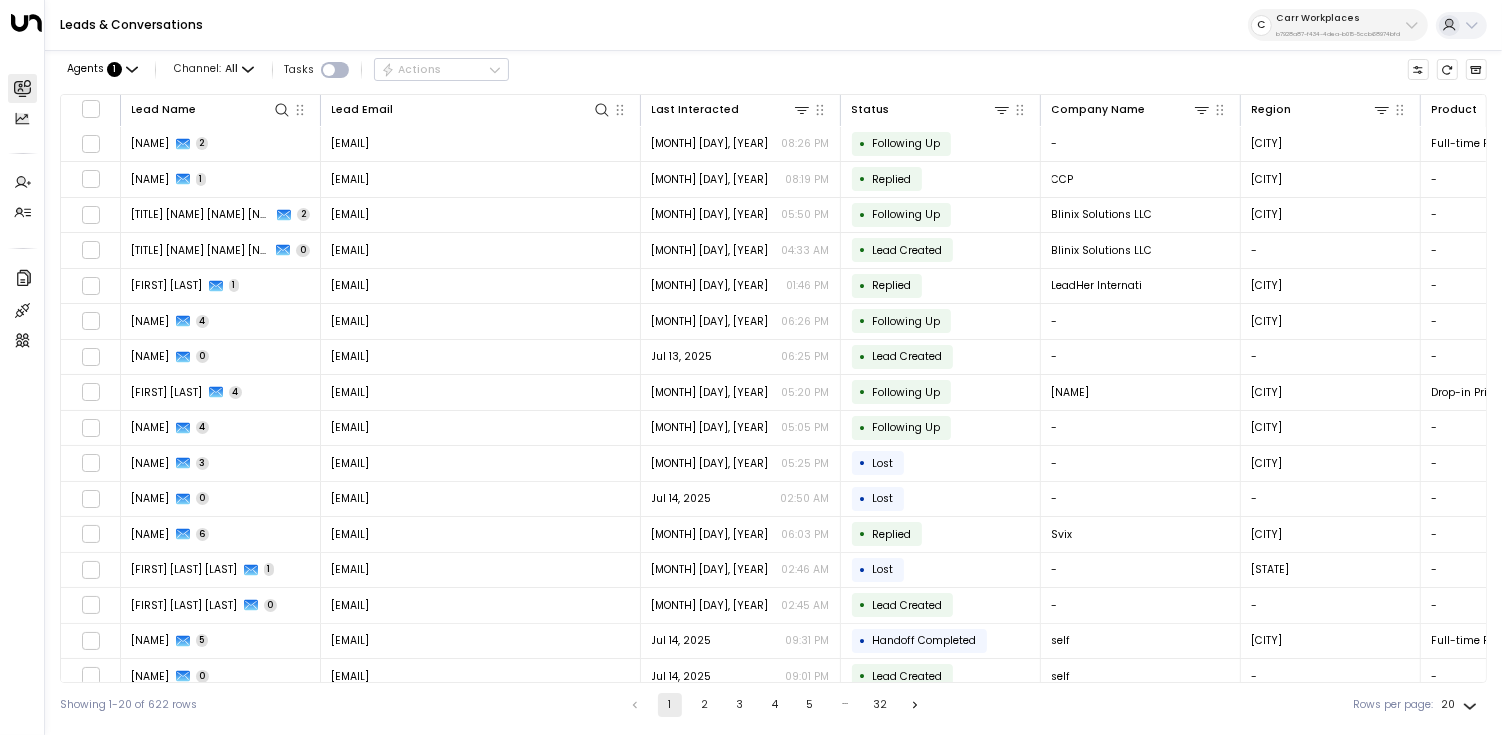 click on "Carr Workplaces b7928a87-f434-4dea-b015-5ccb68974bfd" at bounding box center [1338, 25] 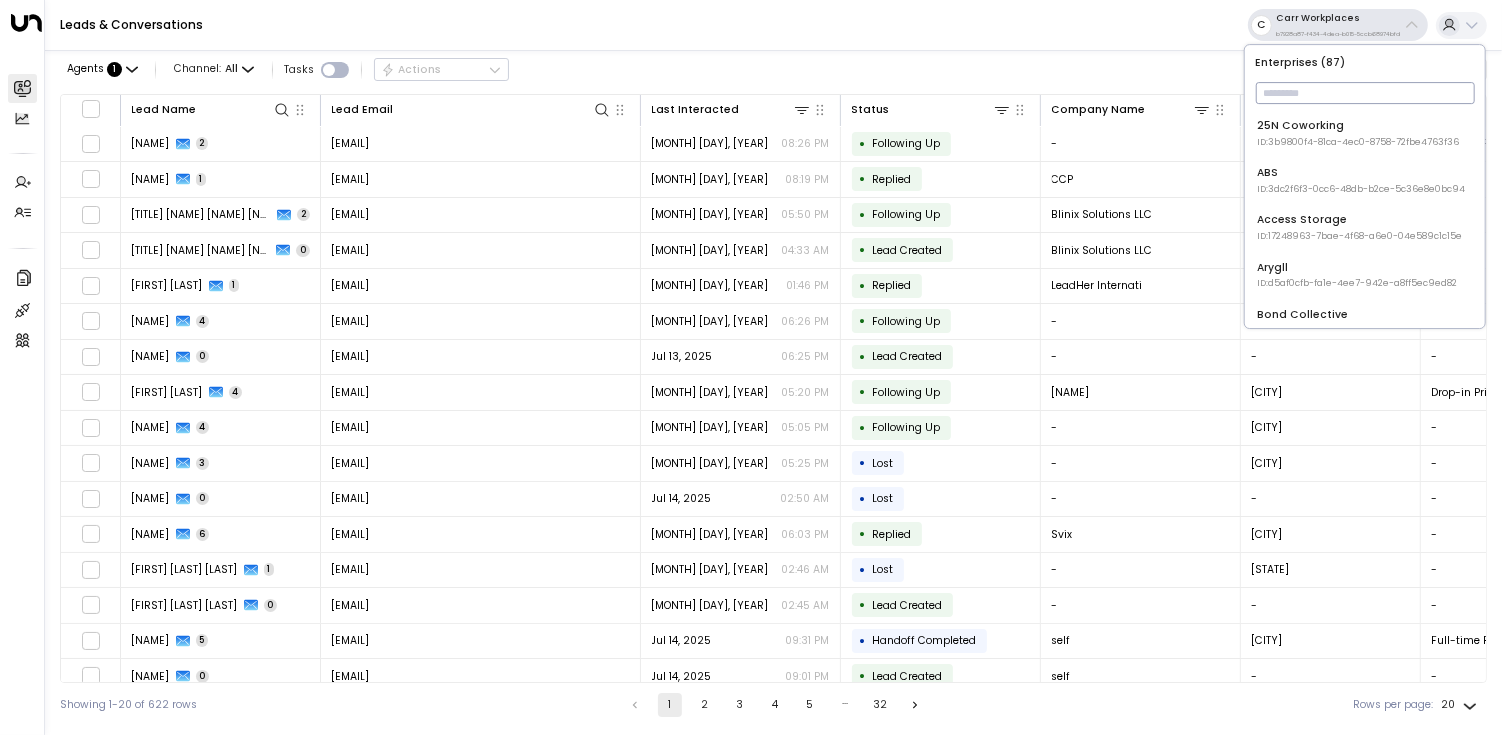 click at bounding box center (1364, 93) 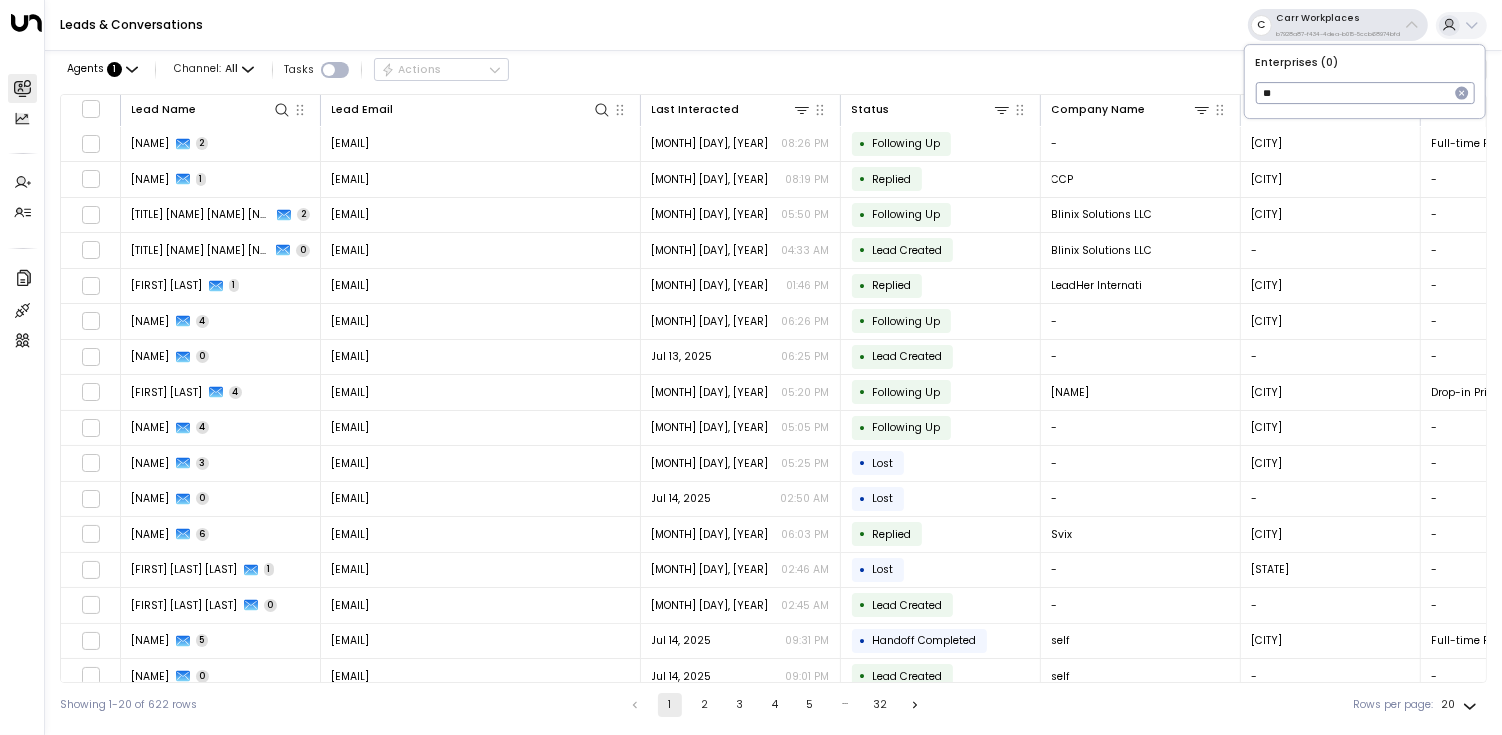 type on "*" 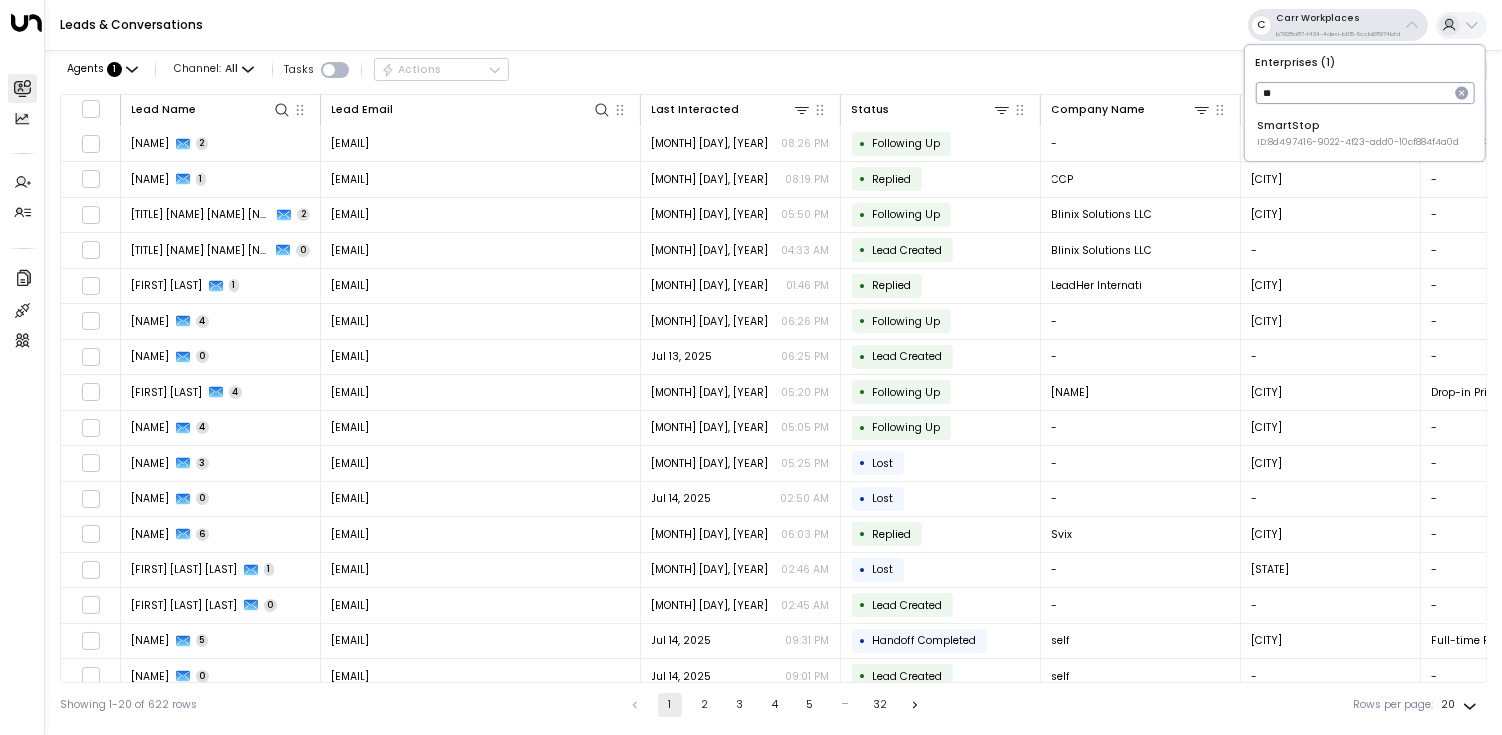 type on "*" 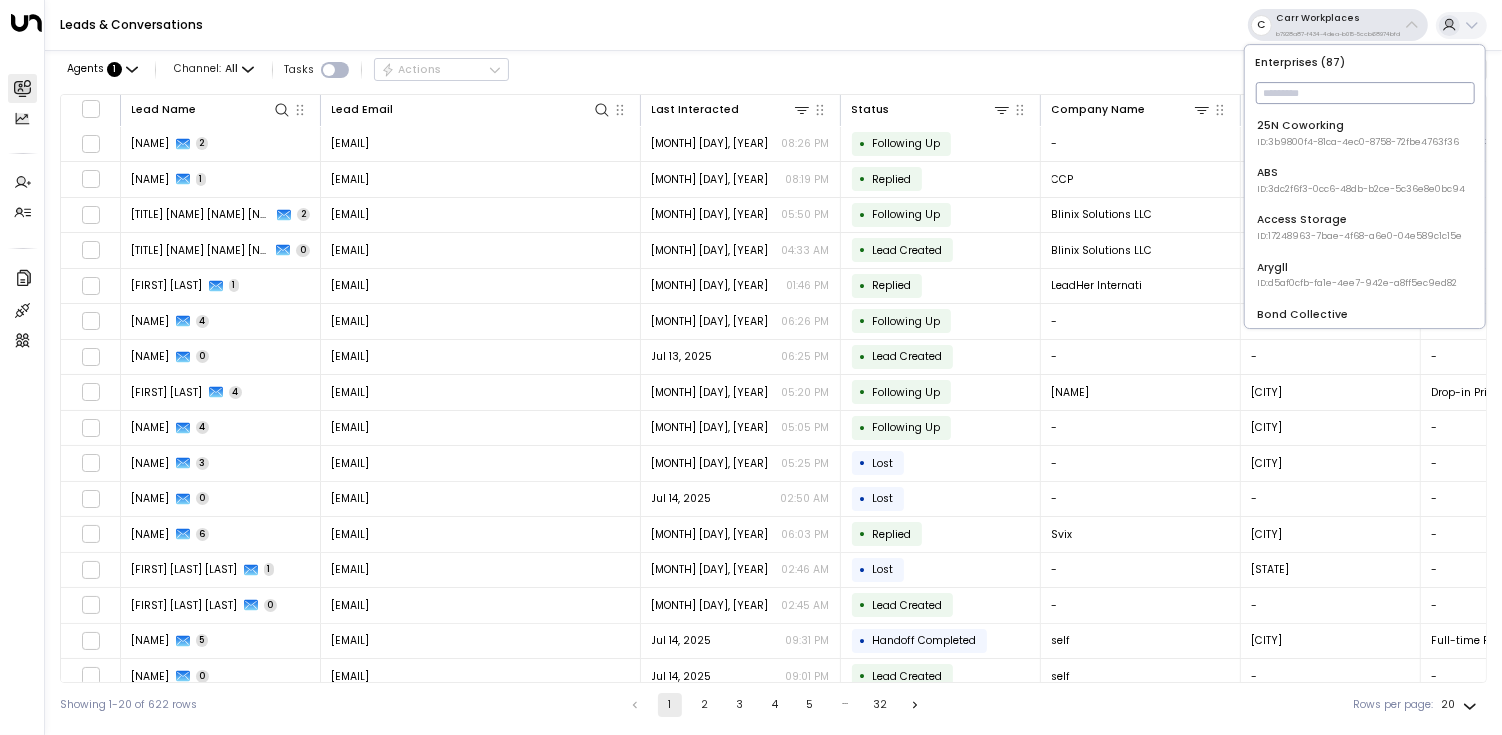 type on "*" 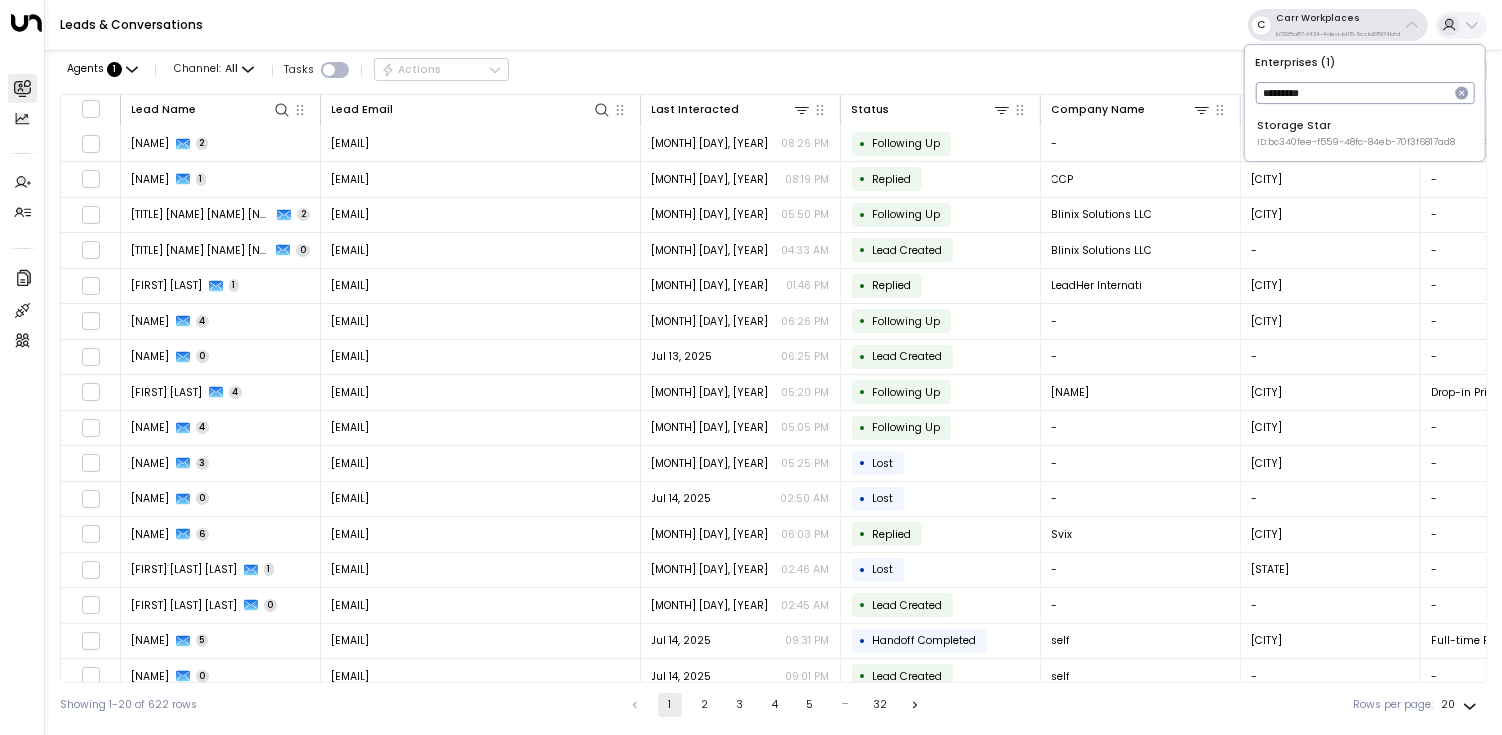type on "*********" 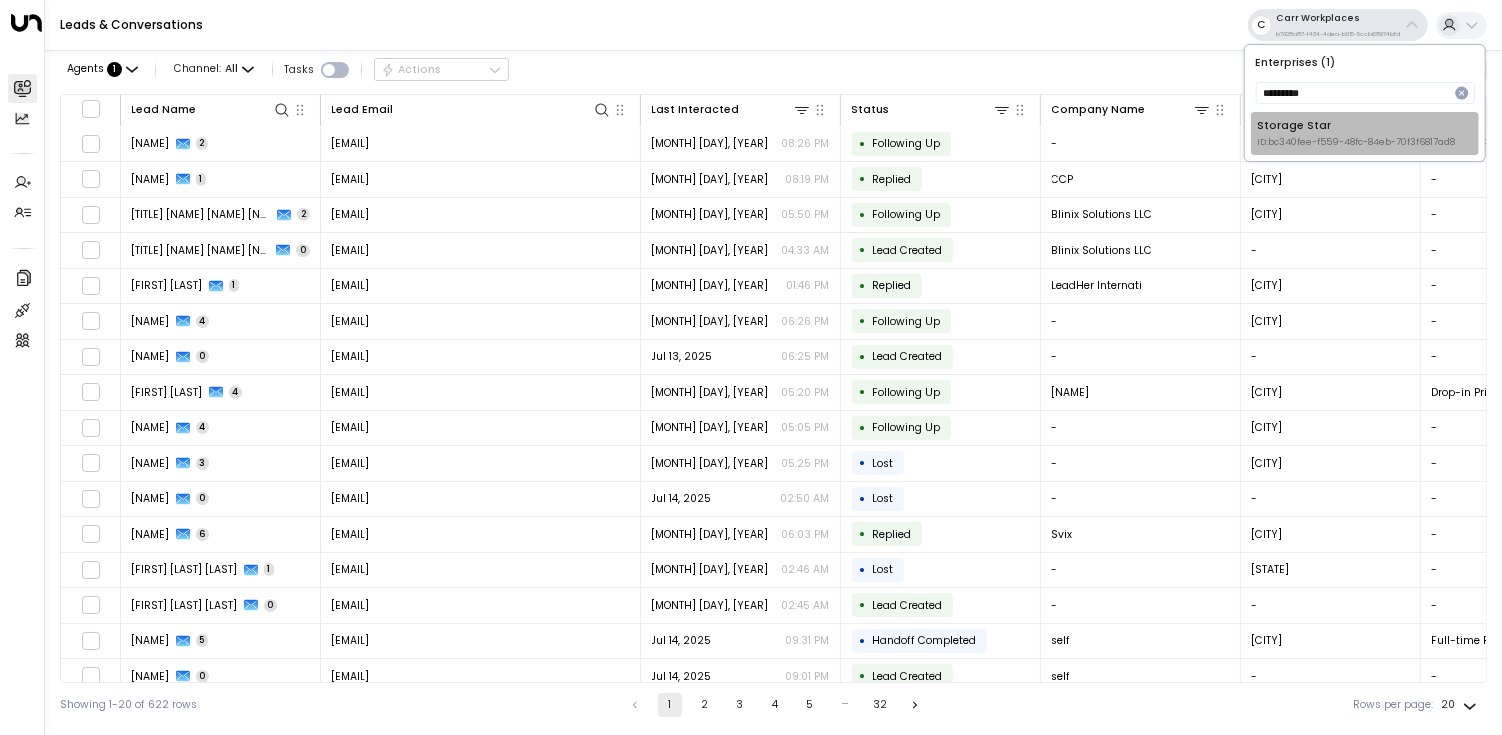 click on "ID:  bc340fee-f559-48fc-84eb-70f3f6817ad8" at bounding box center [1356, 143] 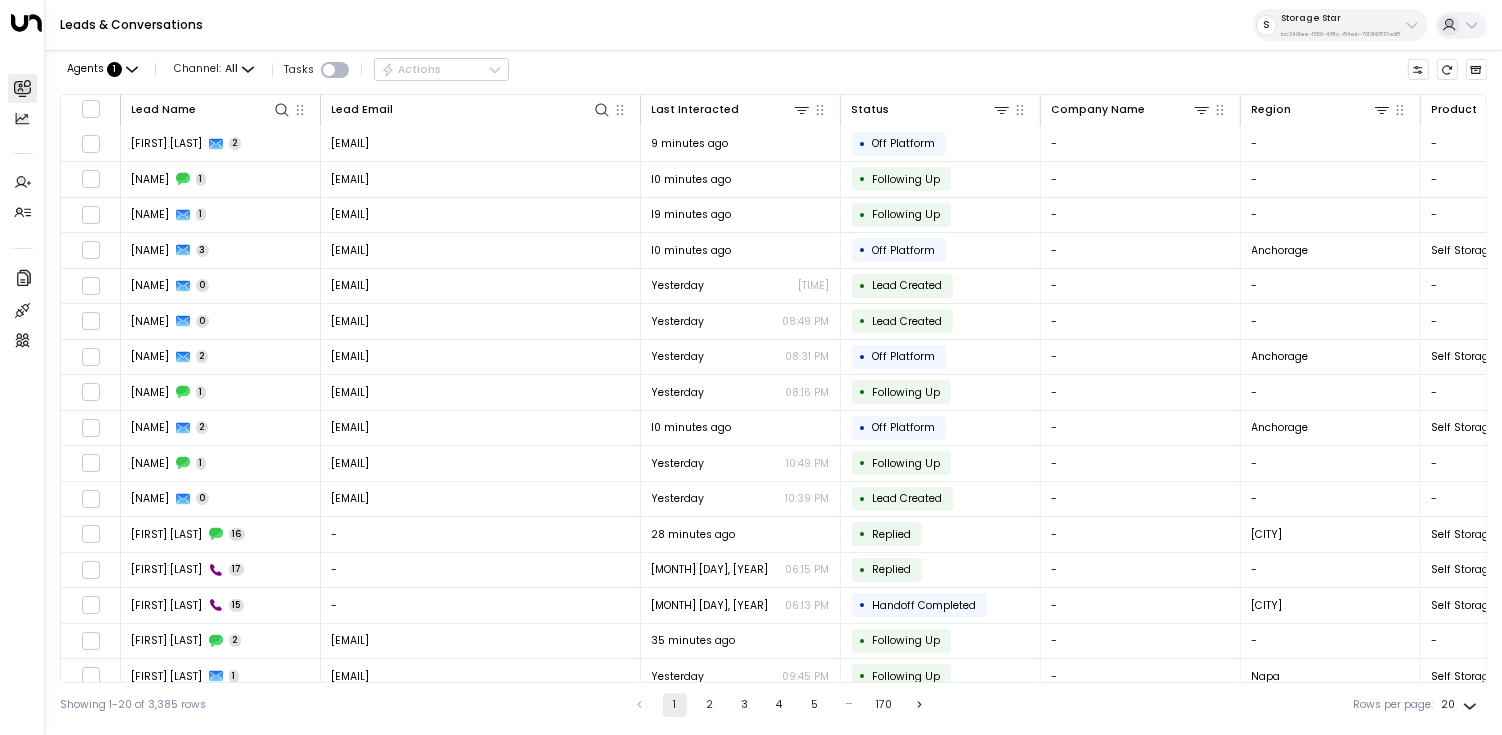 click on "Storage Star bc340fee-f559-48fc-84eb-70f3f6817ad8" at bounding box center [1340, 25] 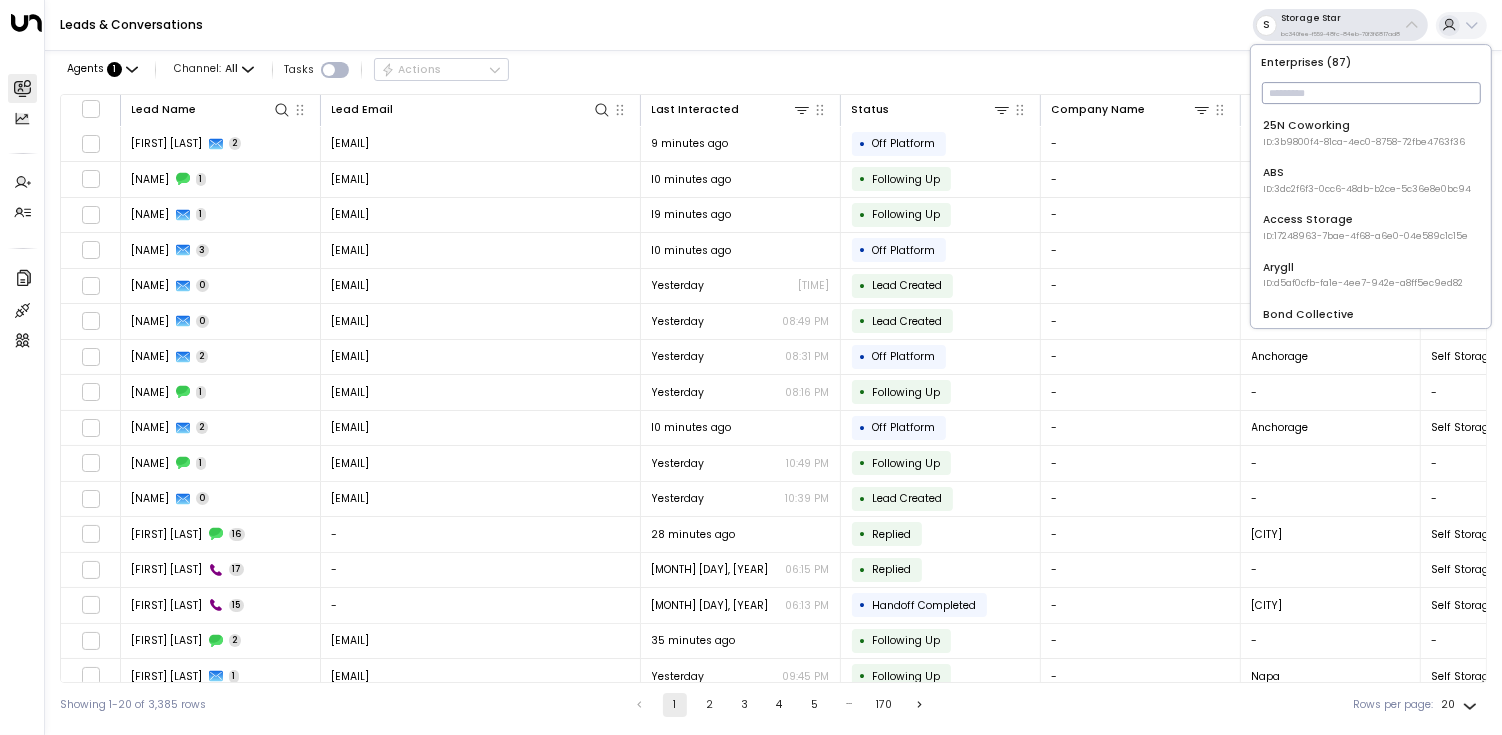 click at bounding box center [1371, 93] 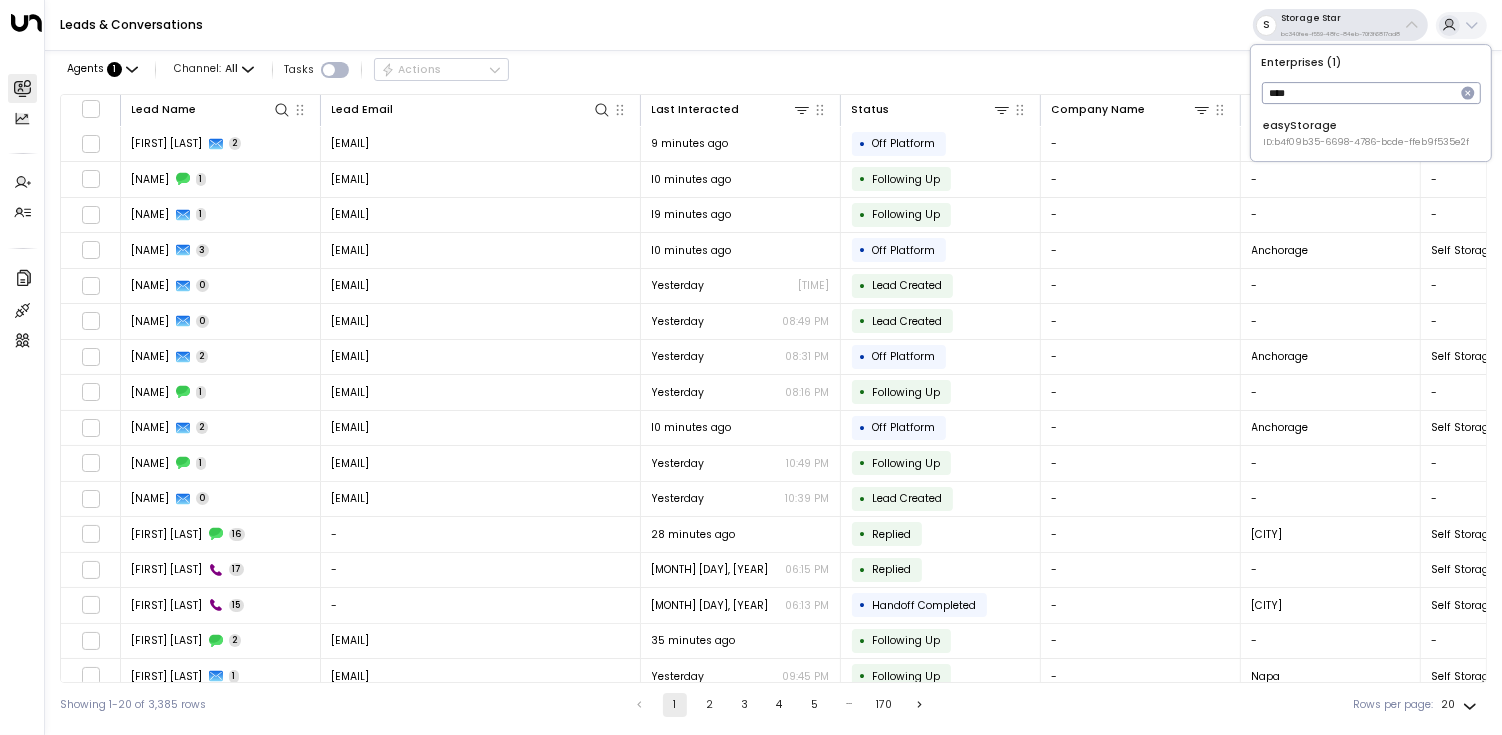 type on "****" 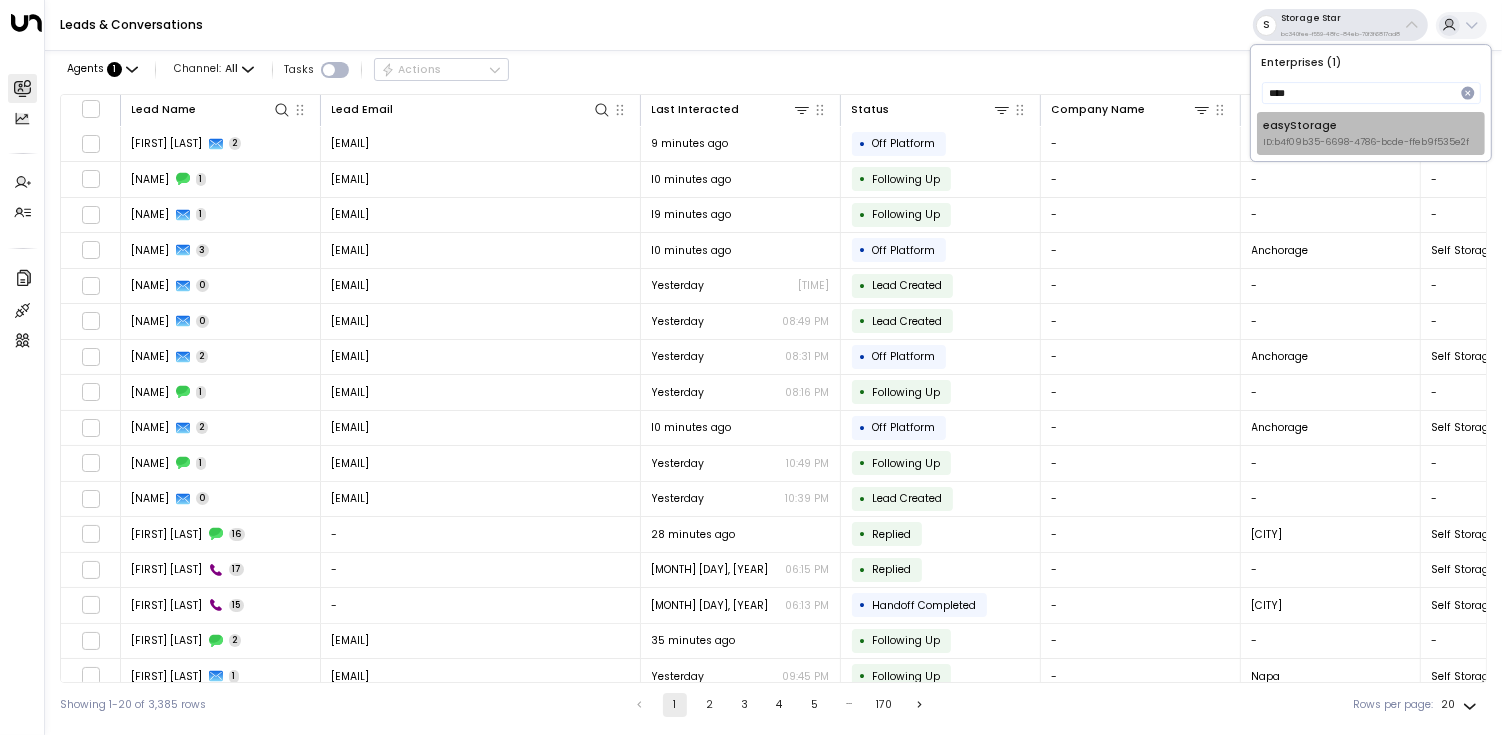 click on "easyStorage ID:  b4f09b35-6698-4786-bcde-ffeb9f535e2f" at bounding box center (1366, 133) 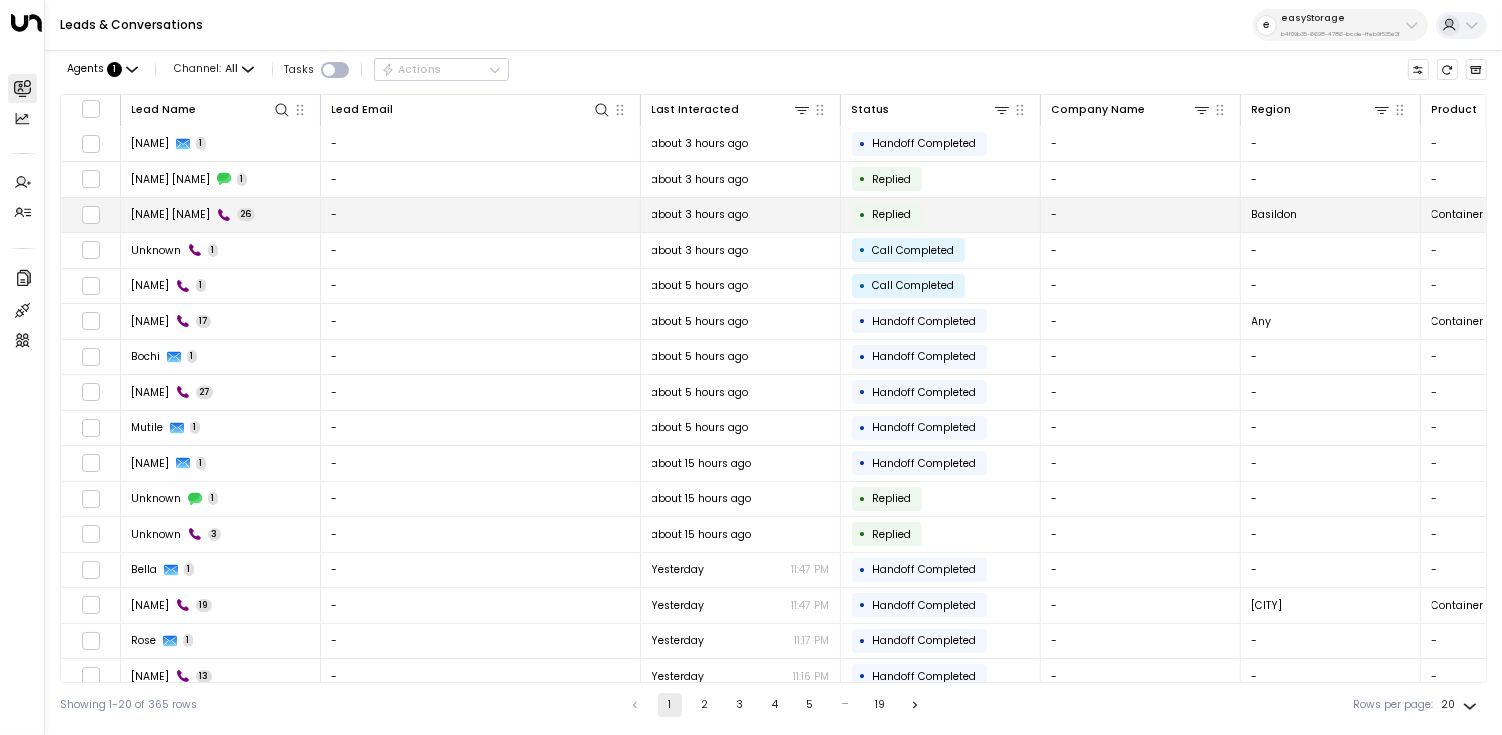 click on "[NAME] [NAME] [NUMBER]" at bounding box center [221, 215] 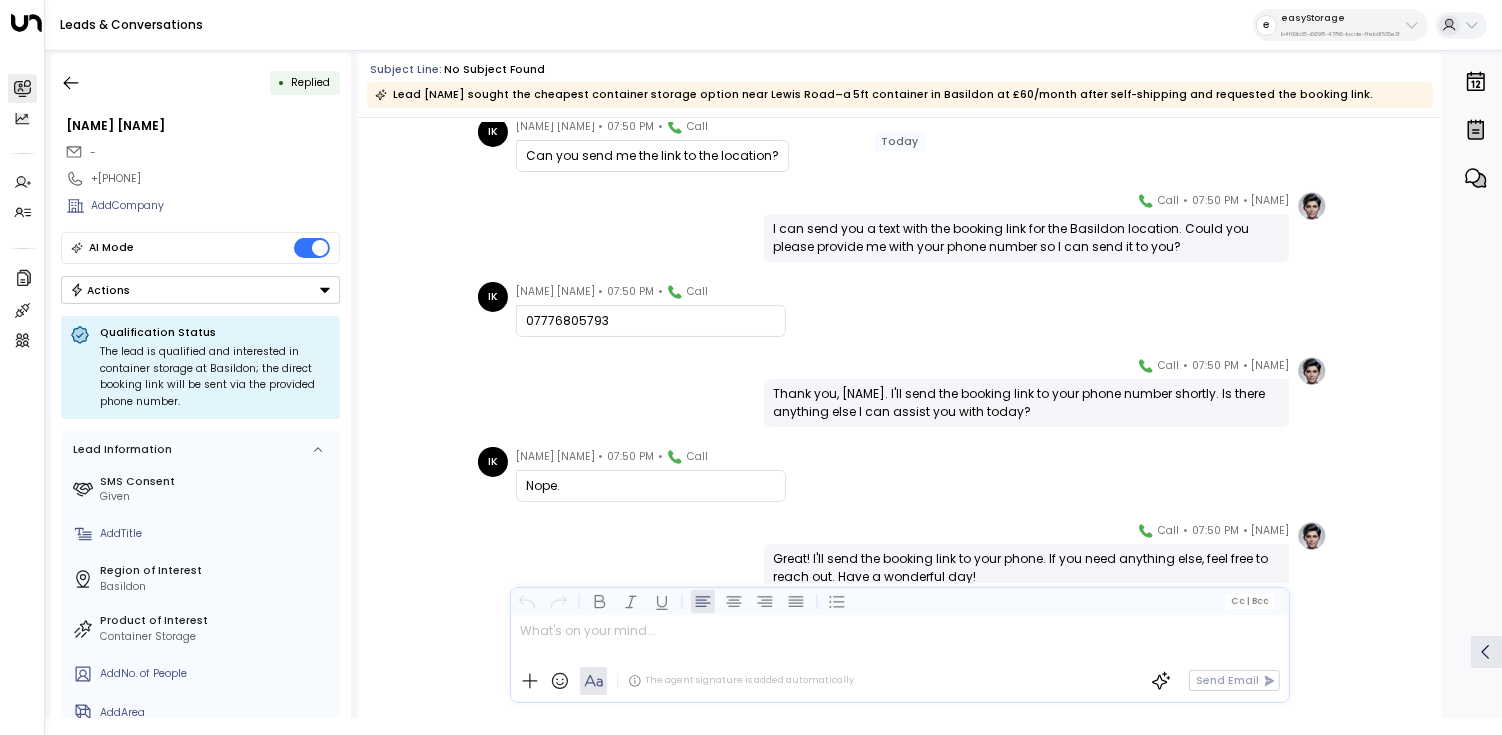scroll, scrollTop: 1823, scrollLeft: 0, axis: vertical 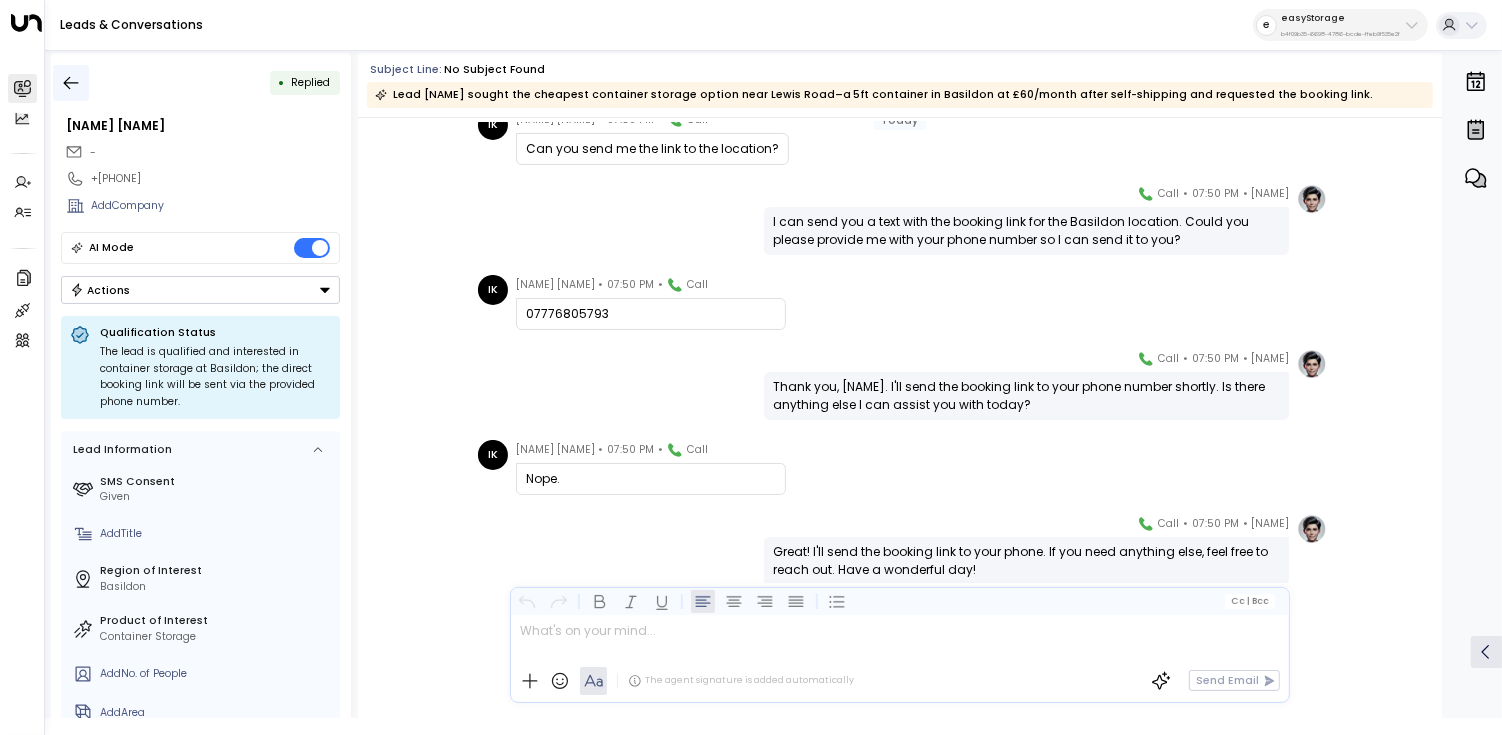click 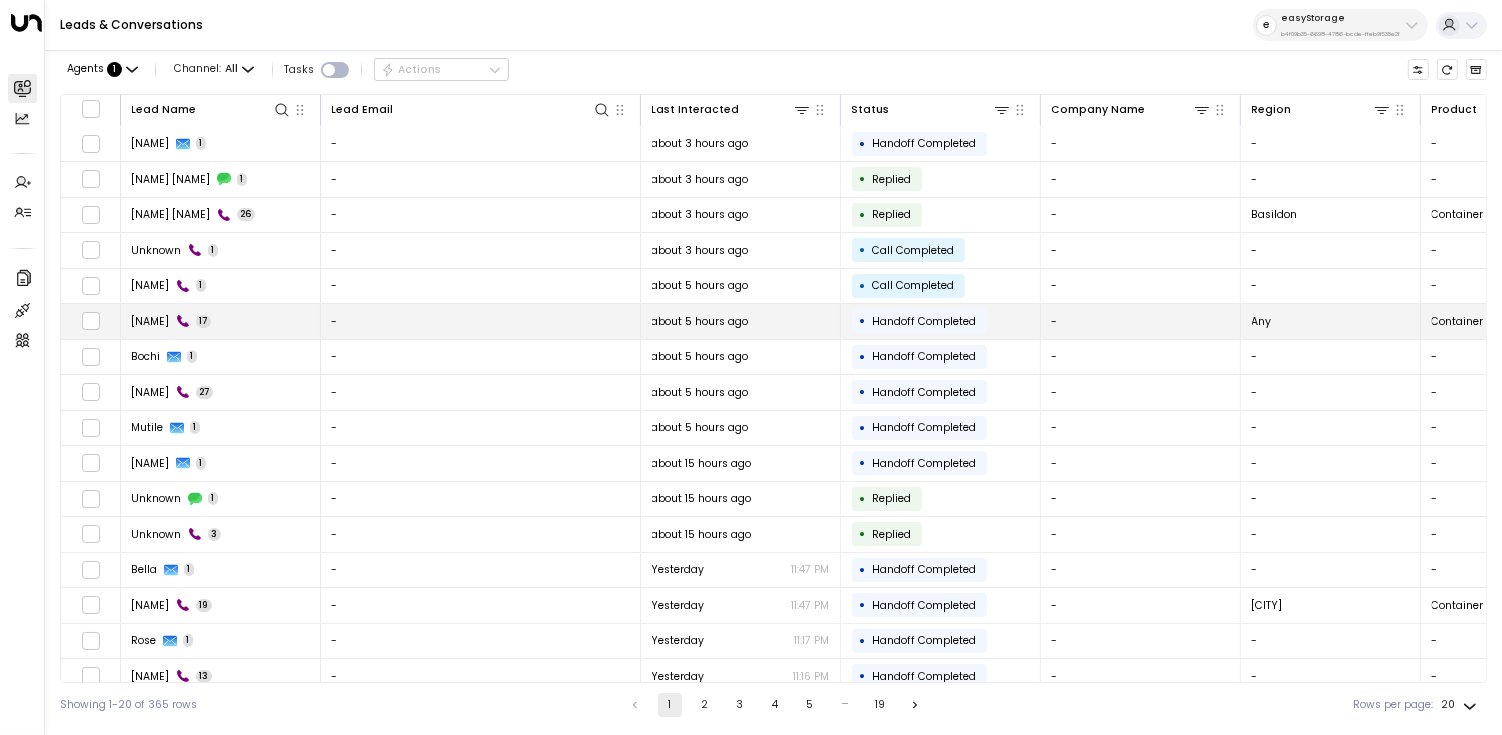 click on "-" at bounding box center [481, 321] 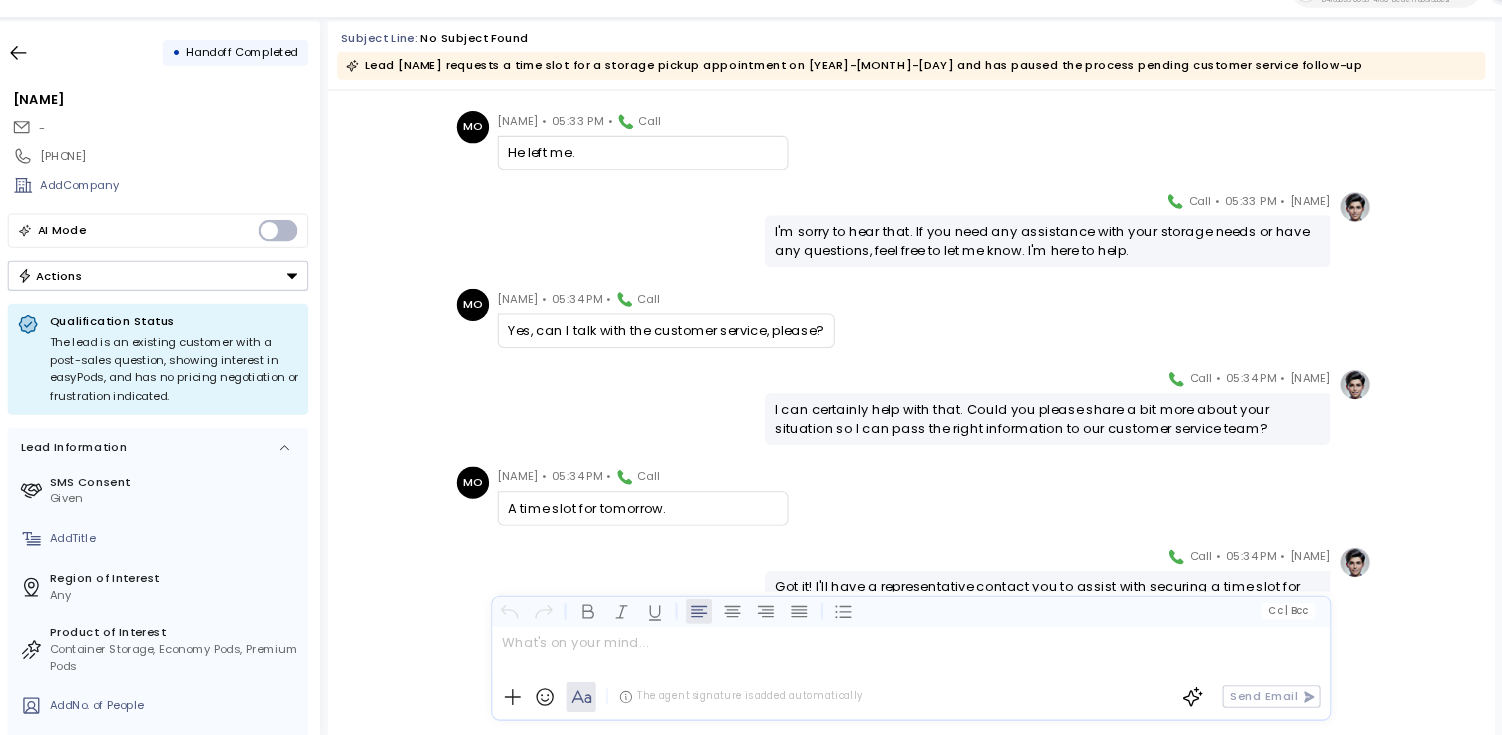 scroll, scrollTop: 380, scrollLeft: 0, axis: vertical 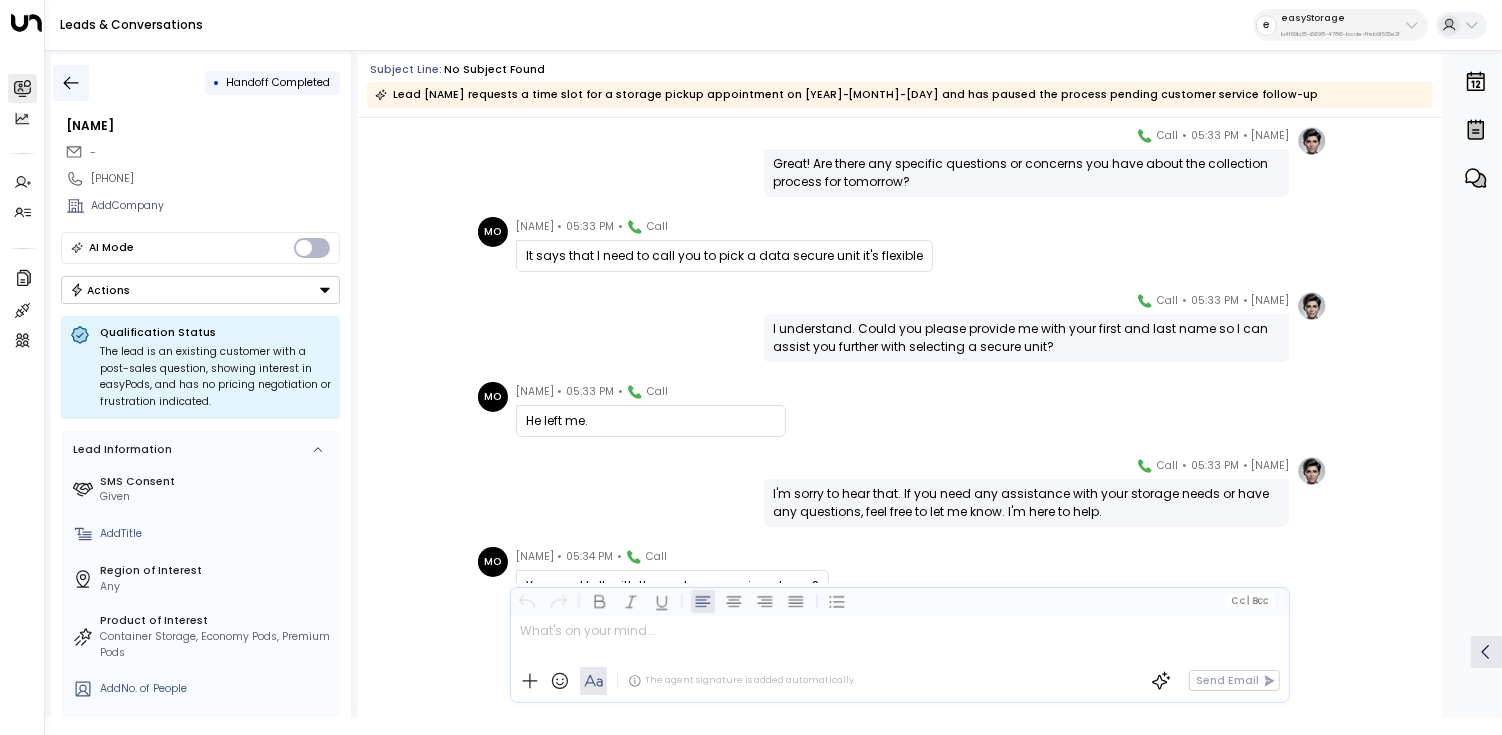 click 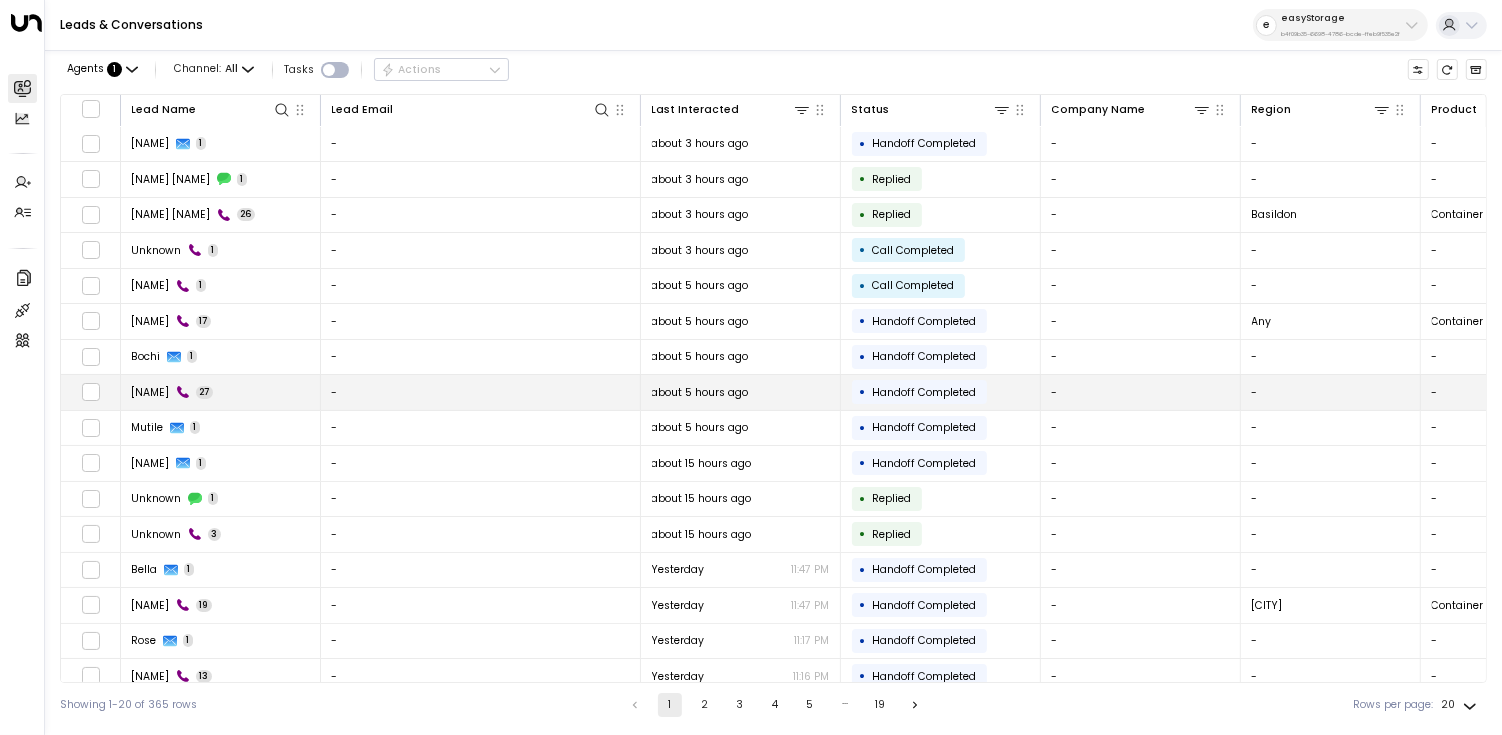 click on "27" at bounding box center [205, 392] 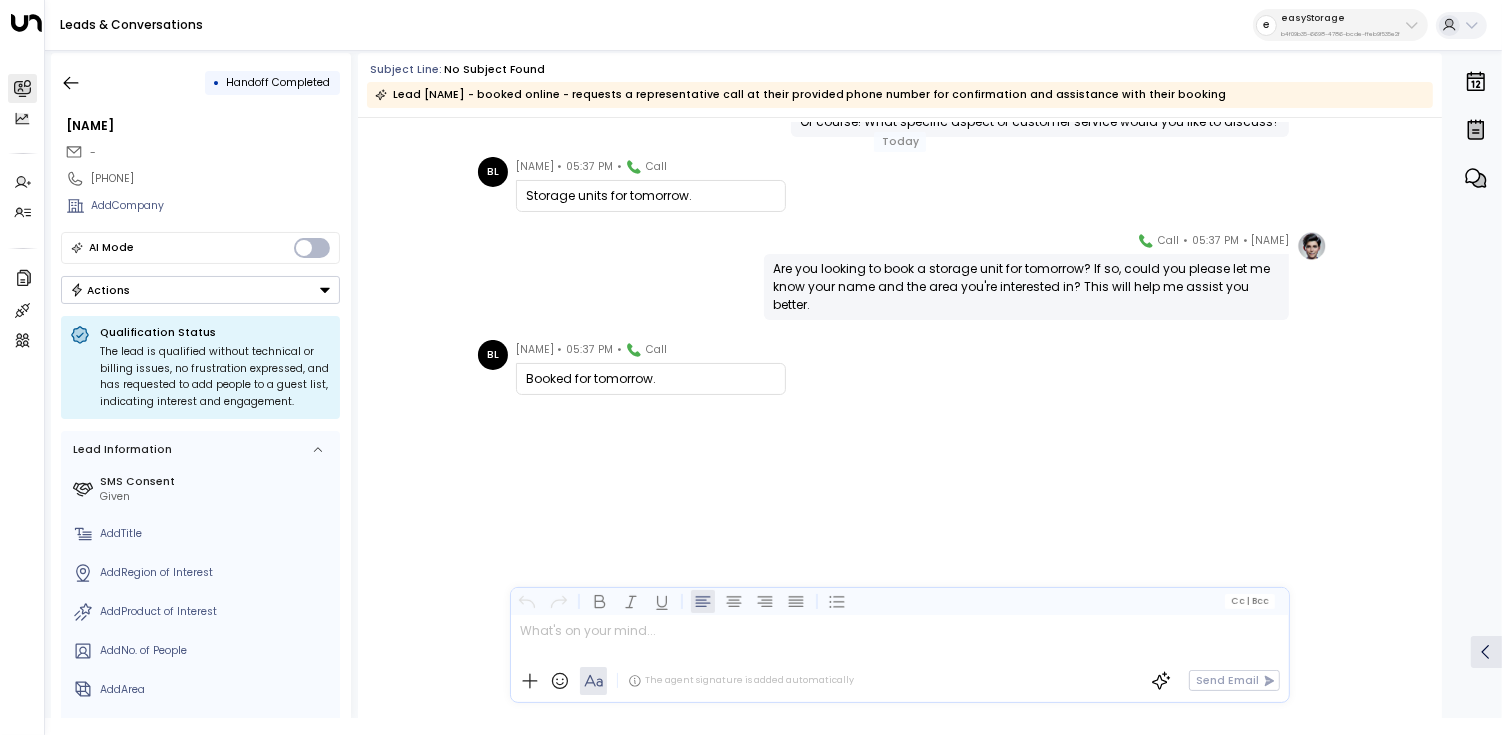 scroll, scrollTop: 0, scrollLeft: 0, axis: both 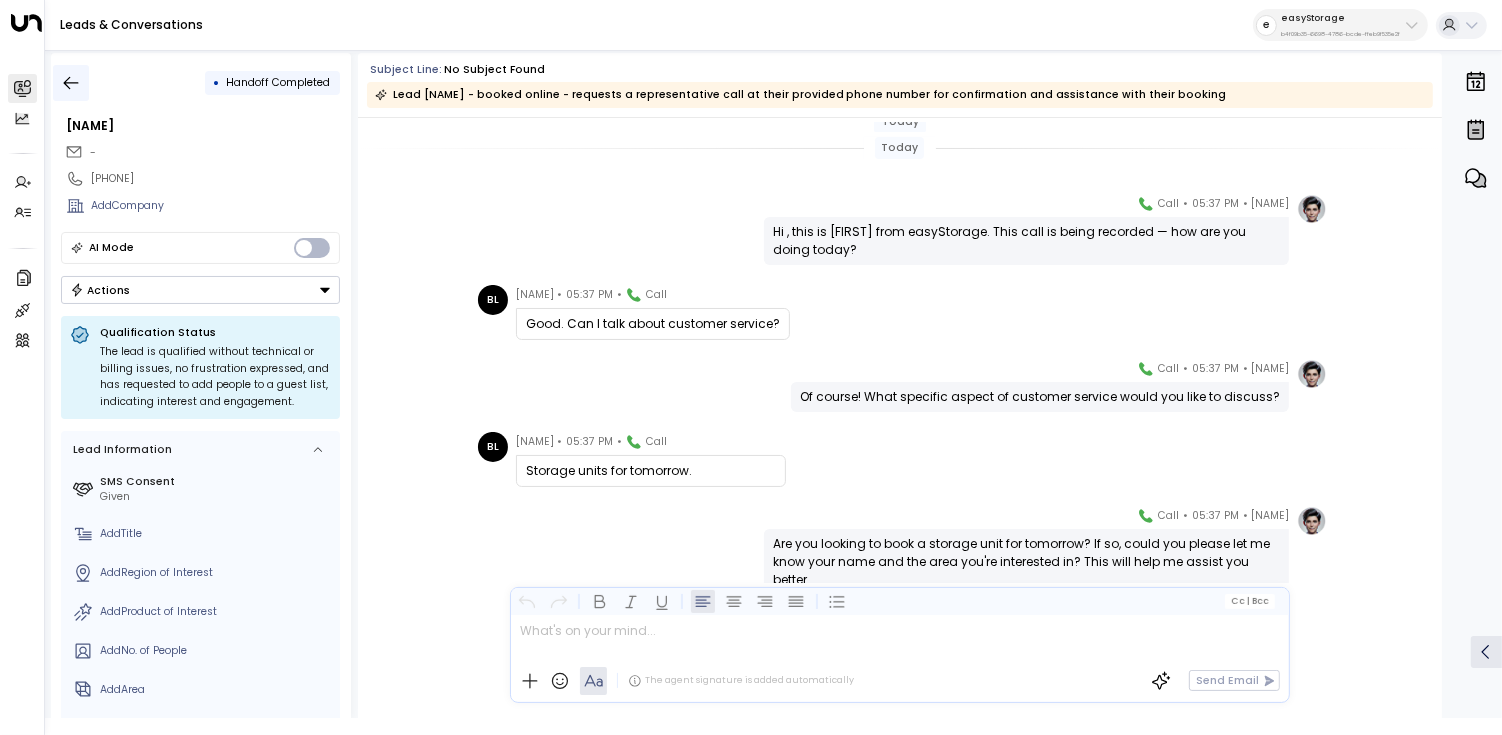 click 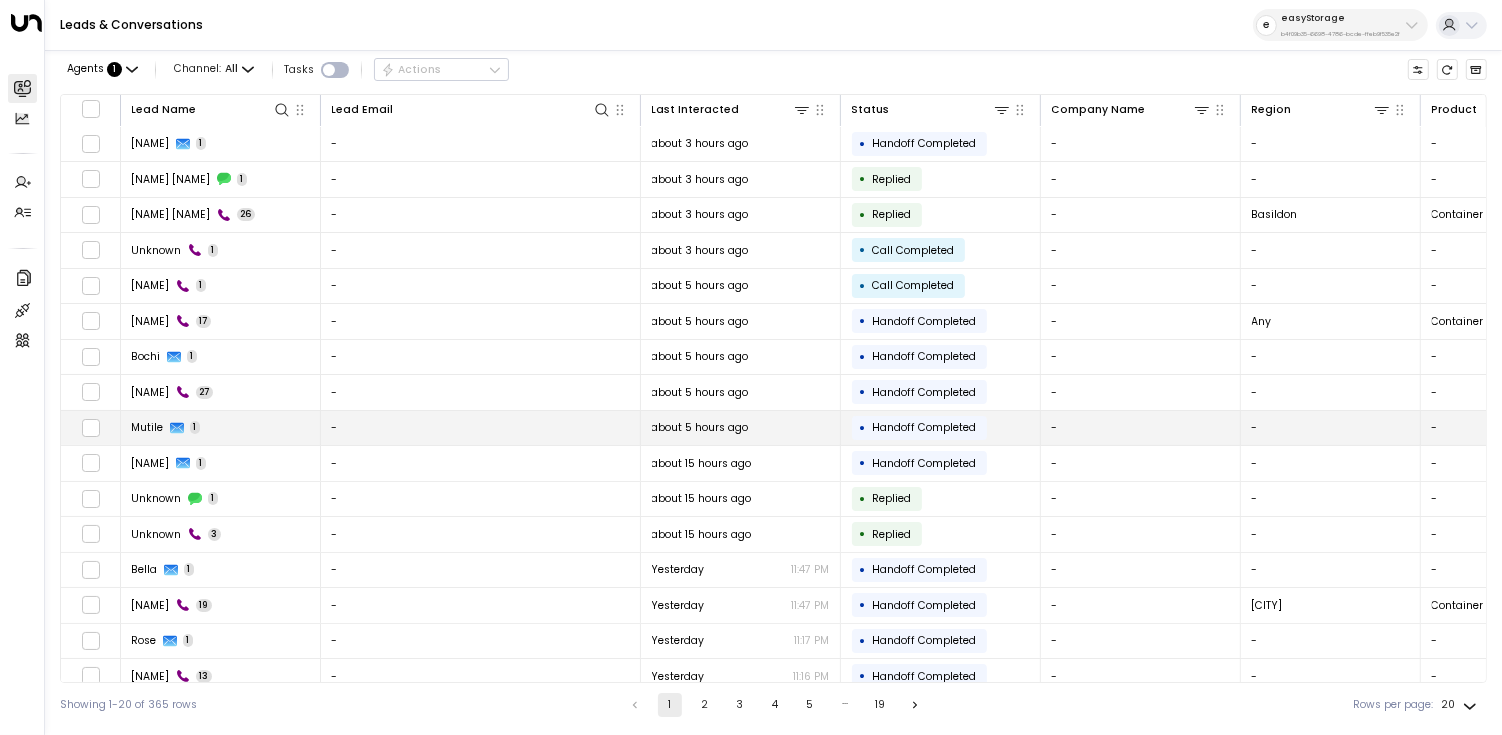 scroll, scrollTop: 147, scrollLeft: 0, axis: vertical 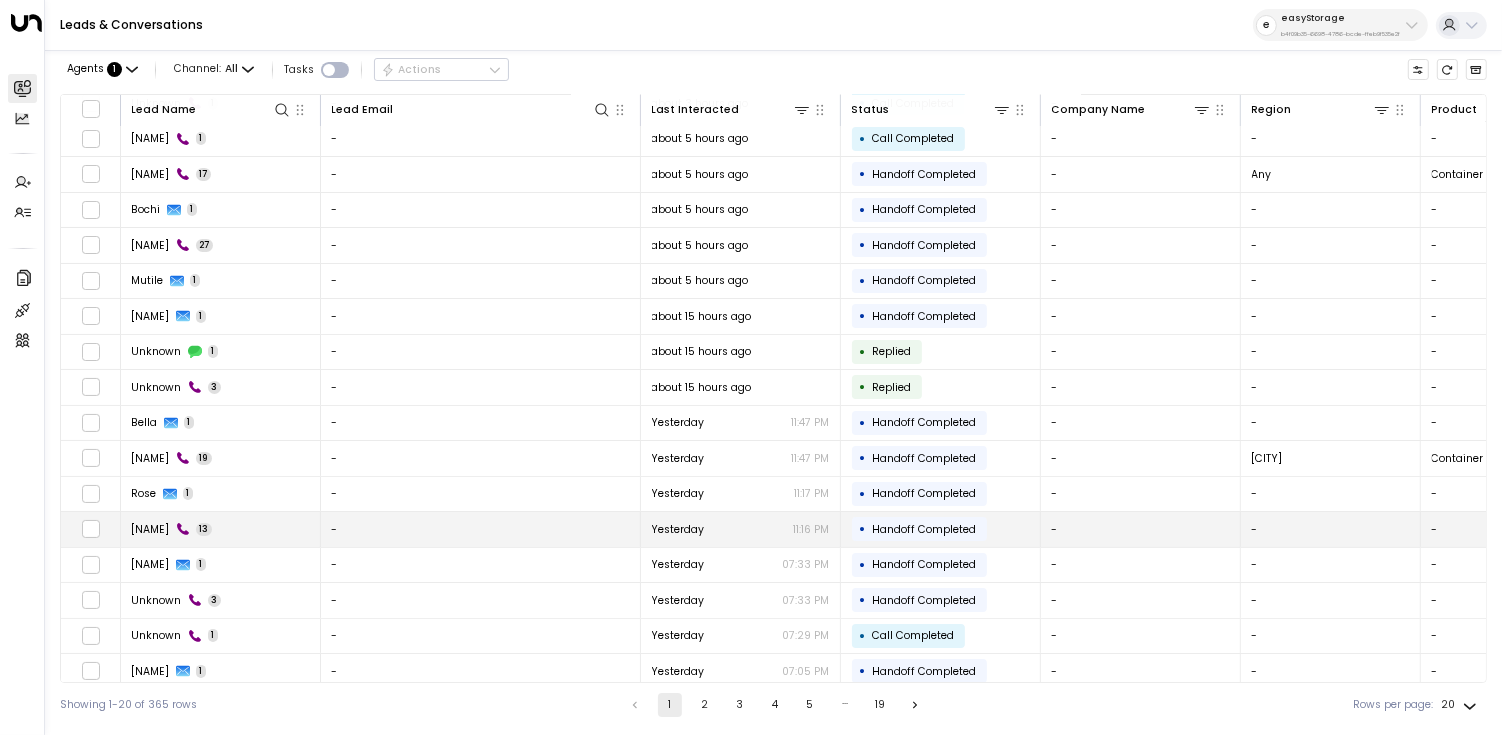 click on "-" at bounding box center [481, 529] 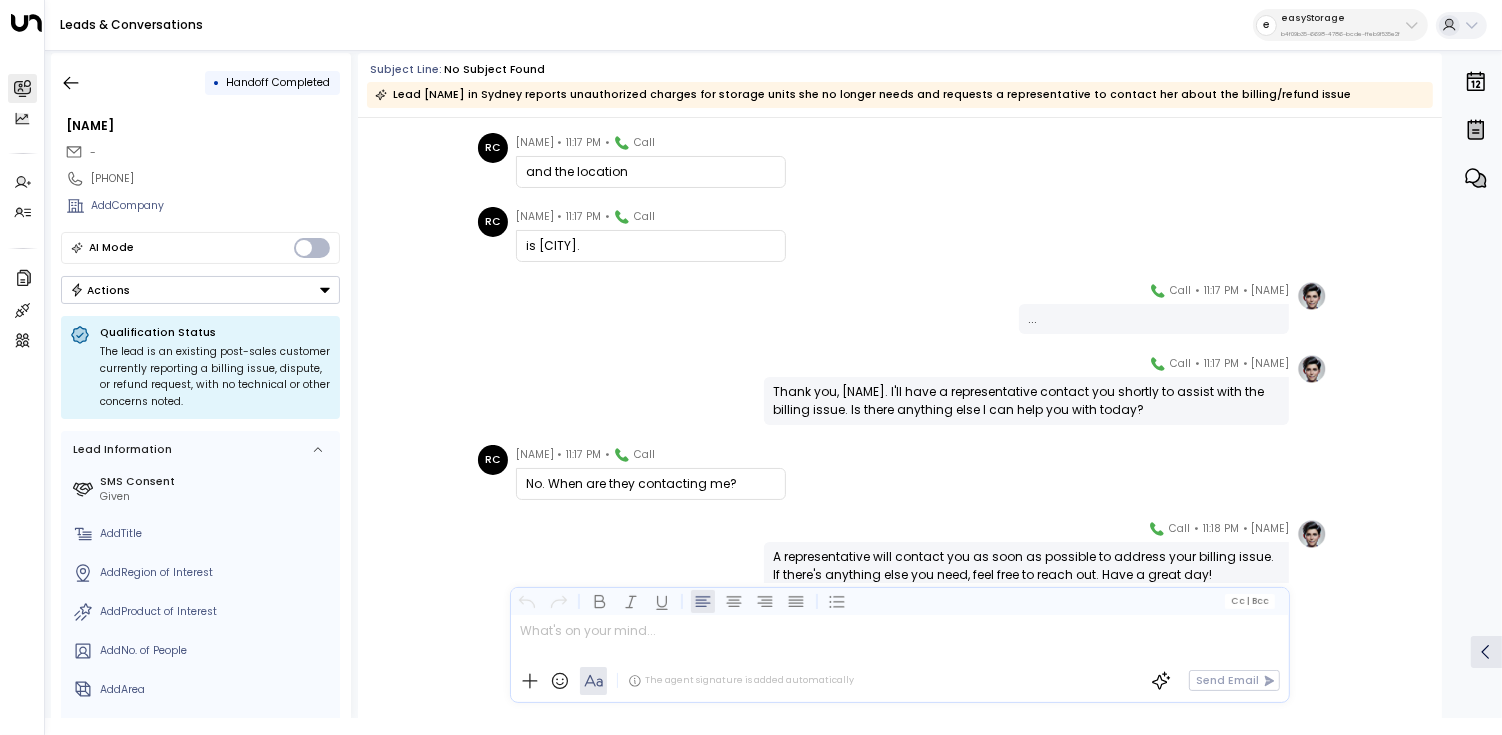 scroll, scrollTop: 0, scrollLeft: 0, axis: both 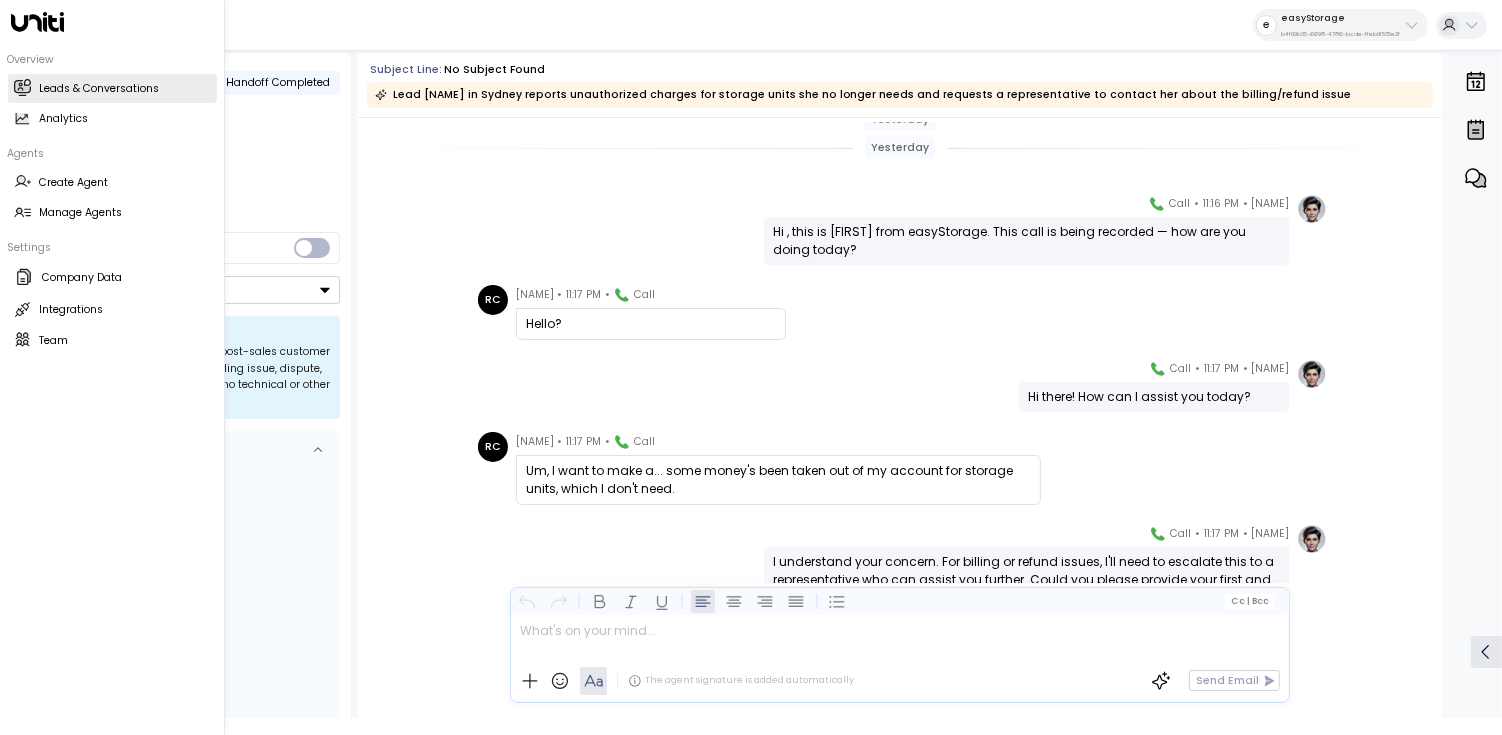 click on "Leads & Conversations Leads & Conversations" at bounding box center [112, 88] 